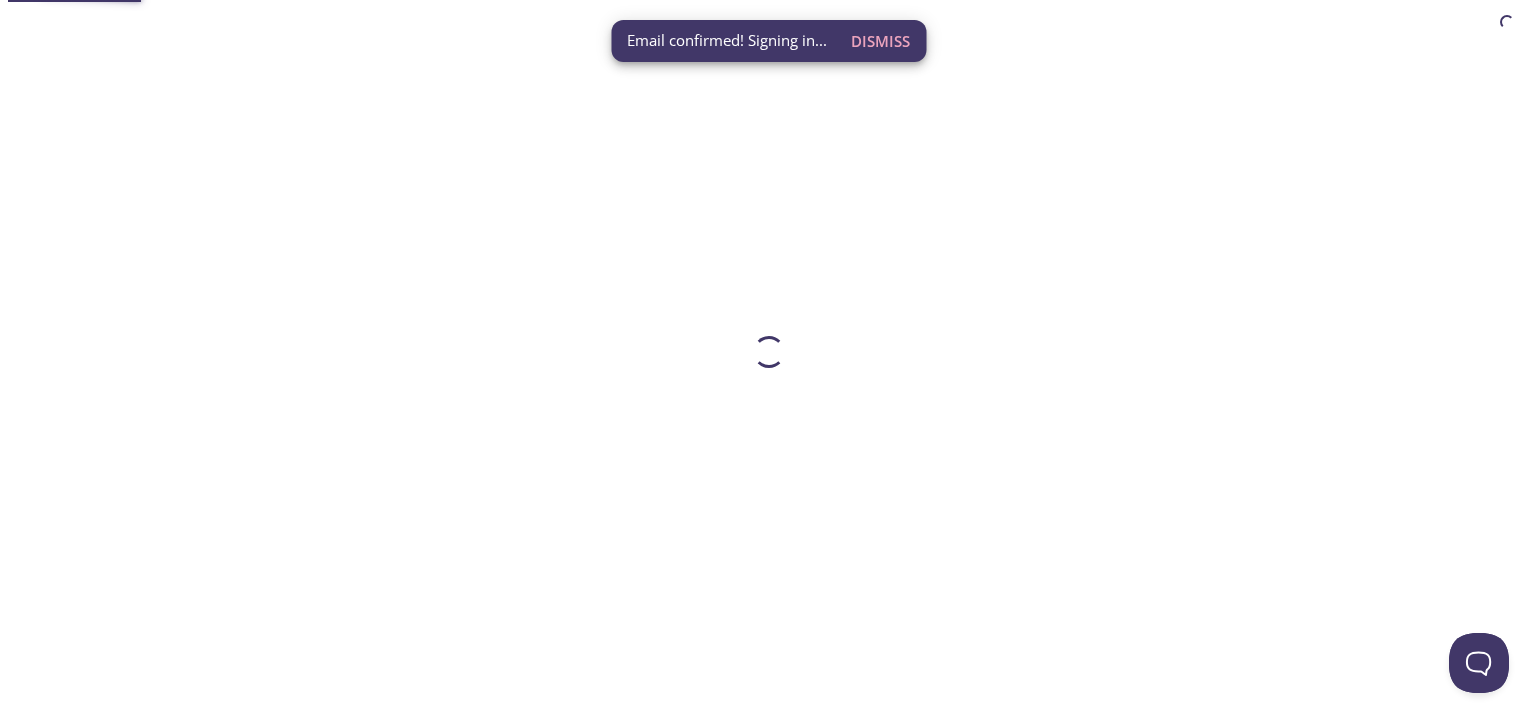 scroll, scrollTop: 0, scrollLeft: 0, axis: both 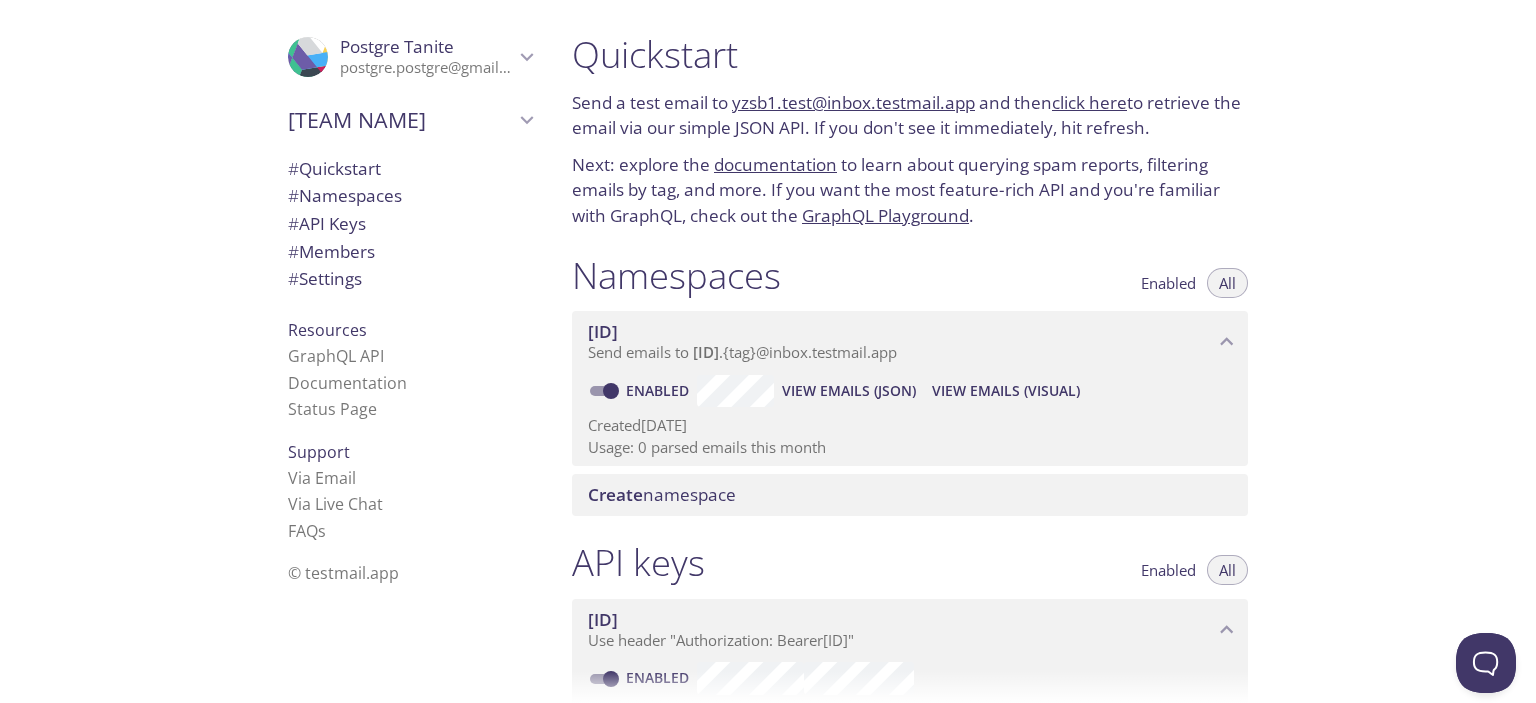 click on "#" at bounding box center [293, 168] 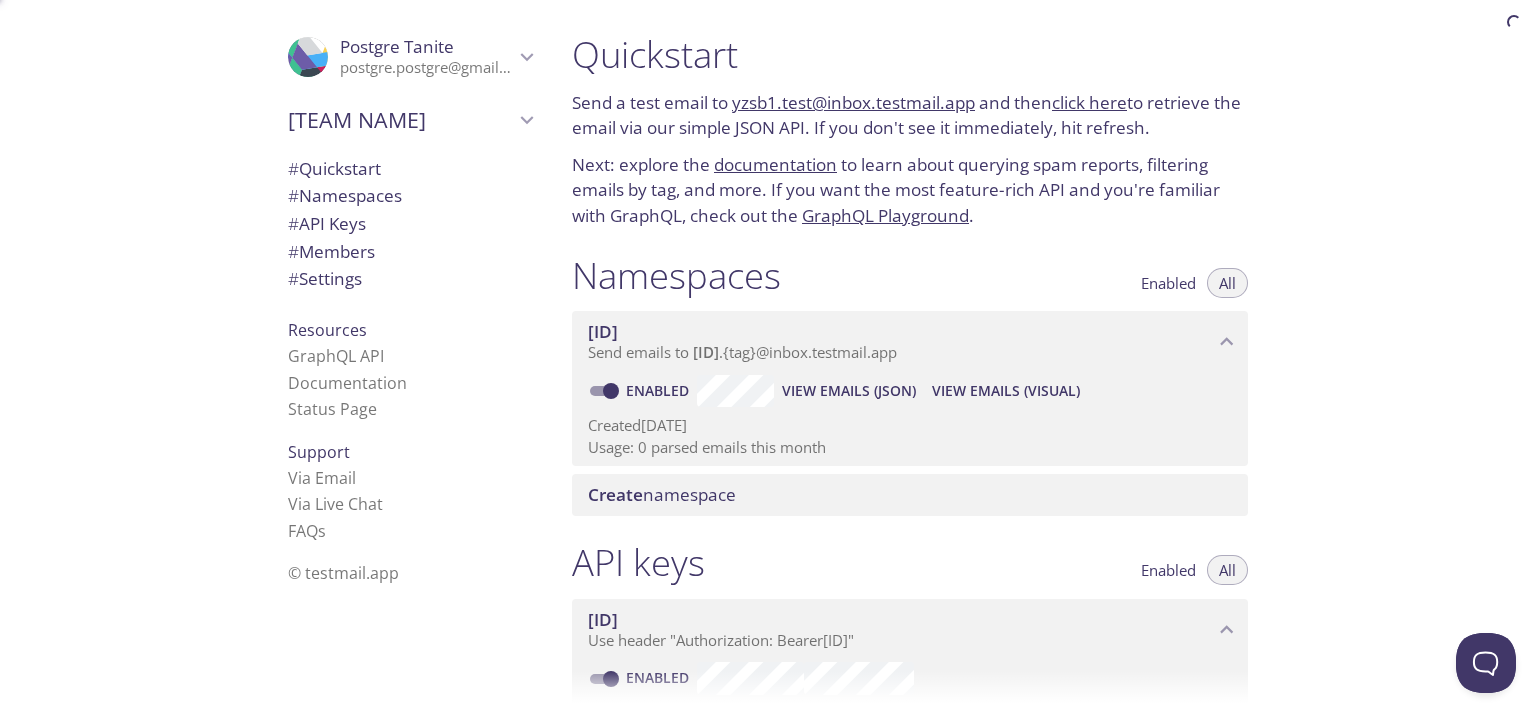 scroll, scrollTop: 1, scrollLeft: 0, axis: vertical 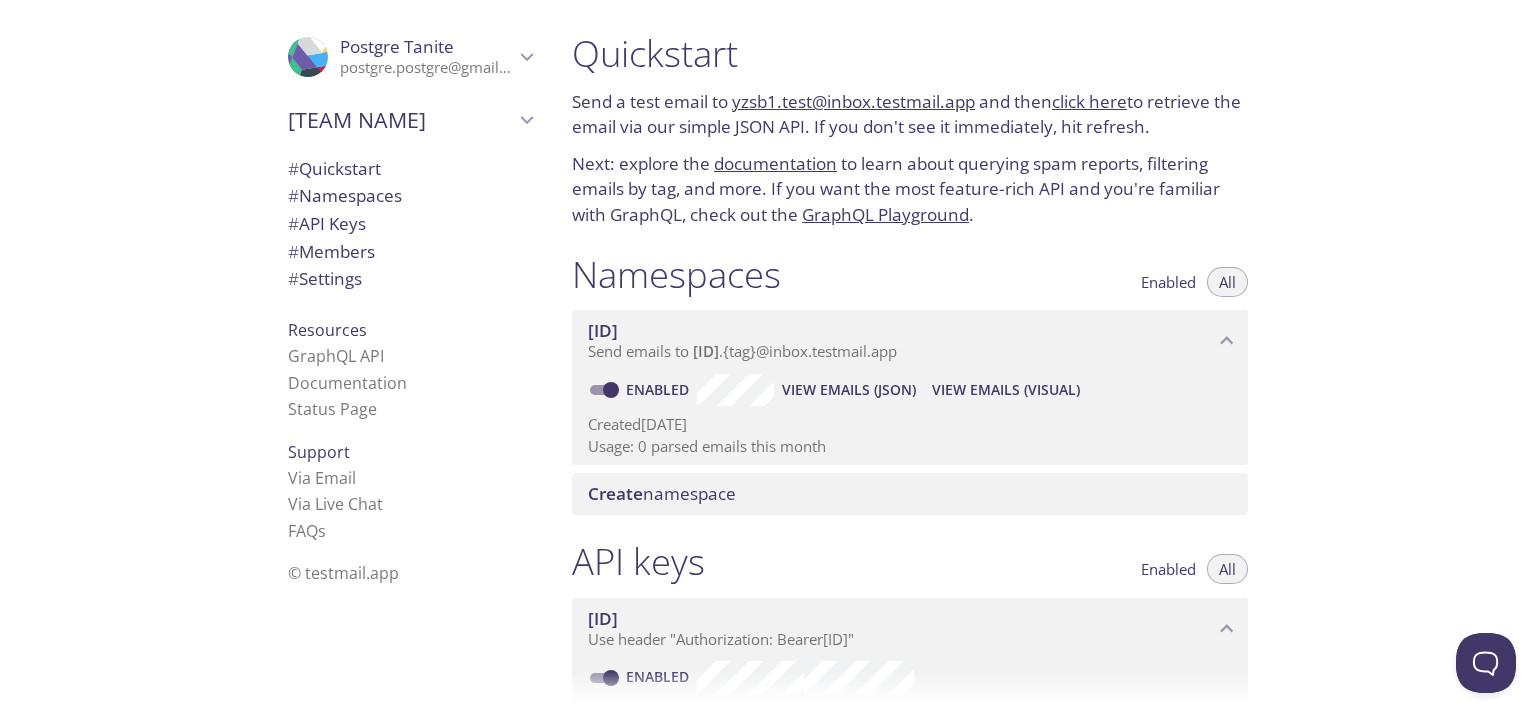 click on "#  Namespaces" at bounding box center [345, 195] 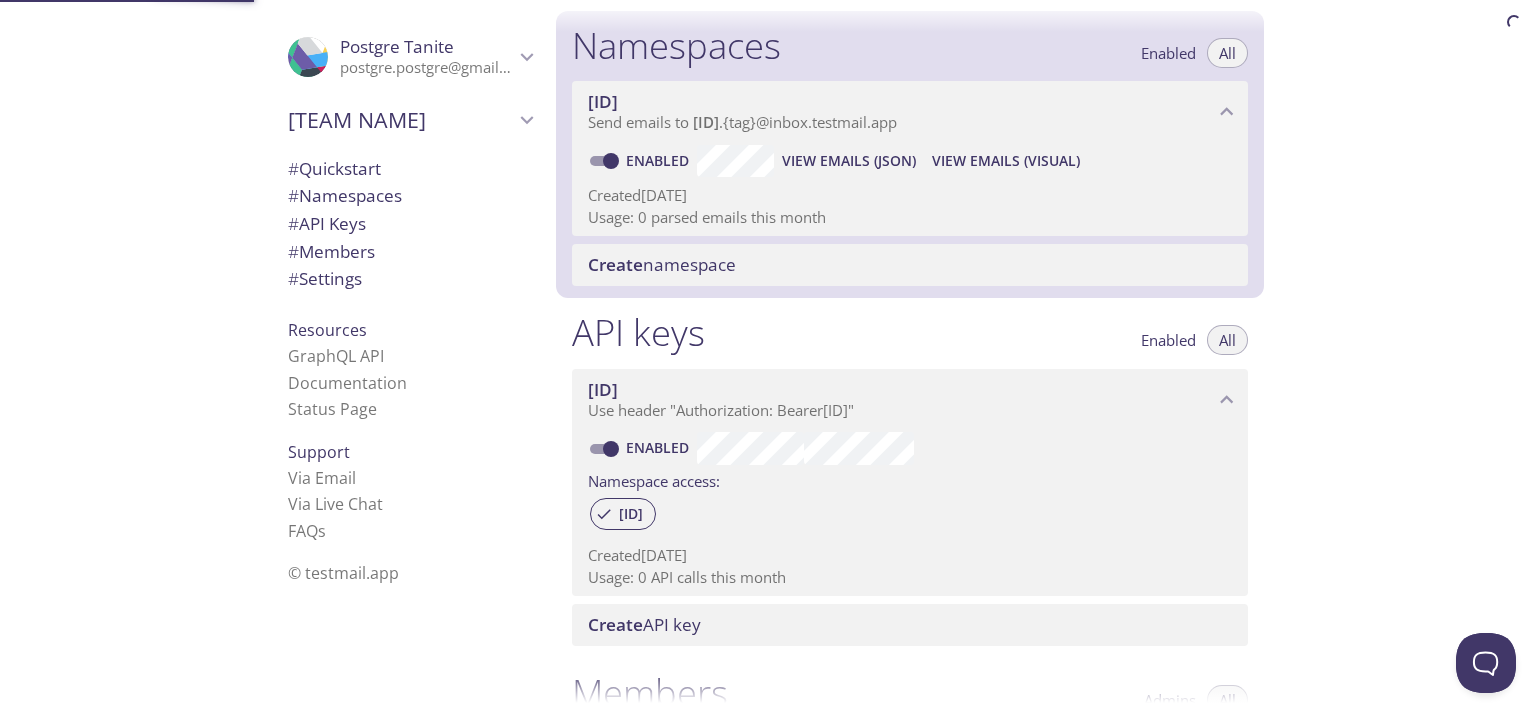 scroll, scrollTop: 252, scrollLeft: 0, axis: vertical 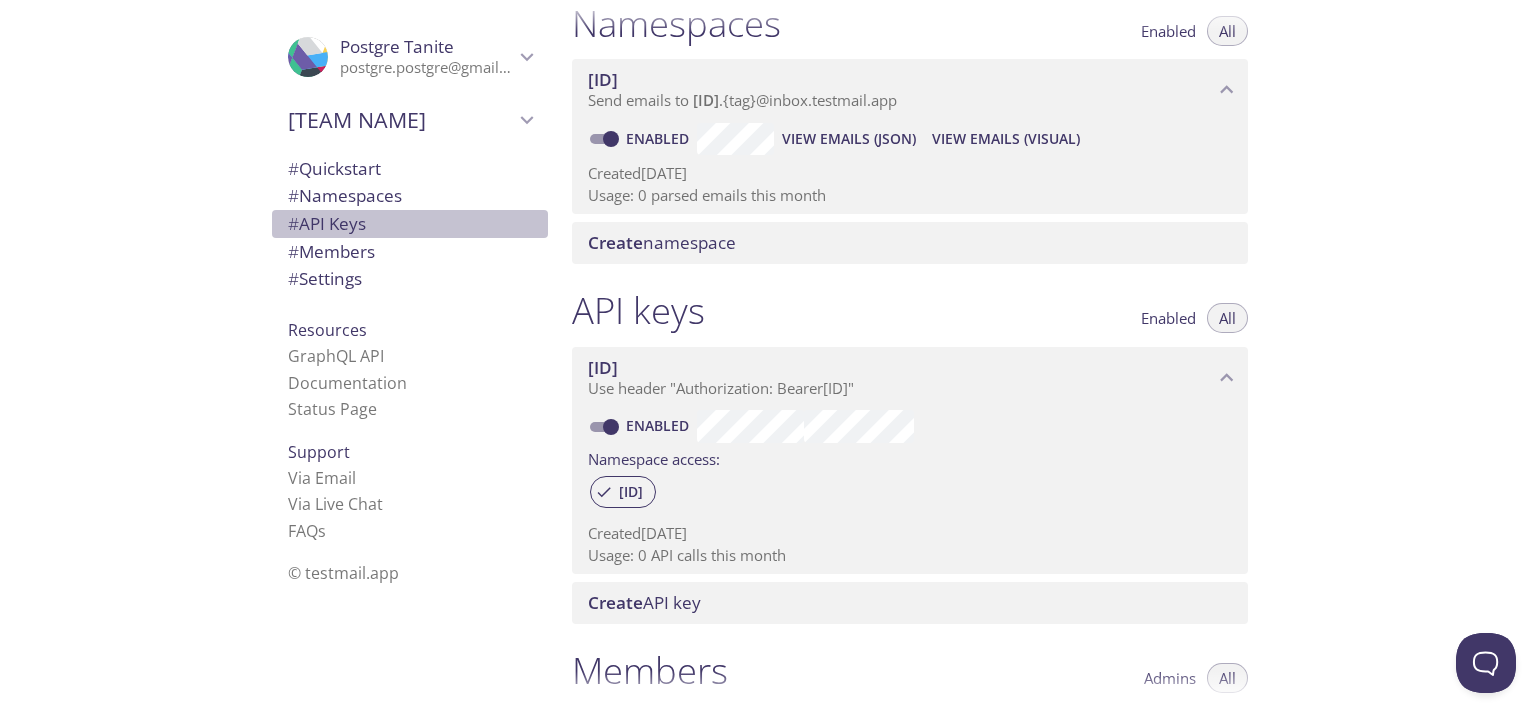 click on "#  API Keys" at bounding box center (327, 223) 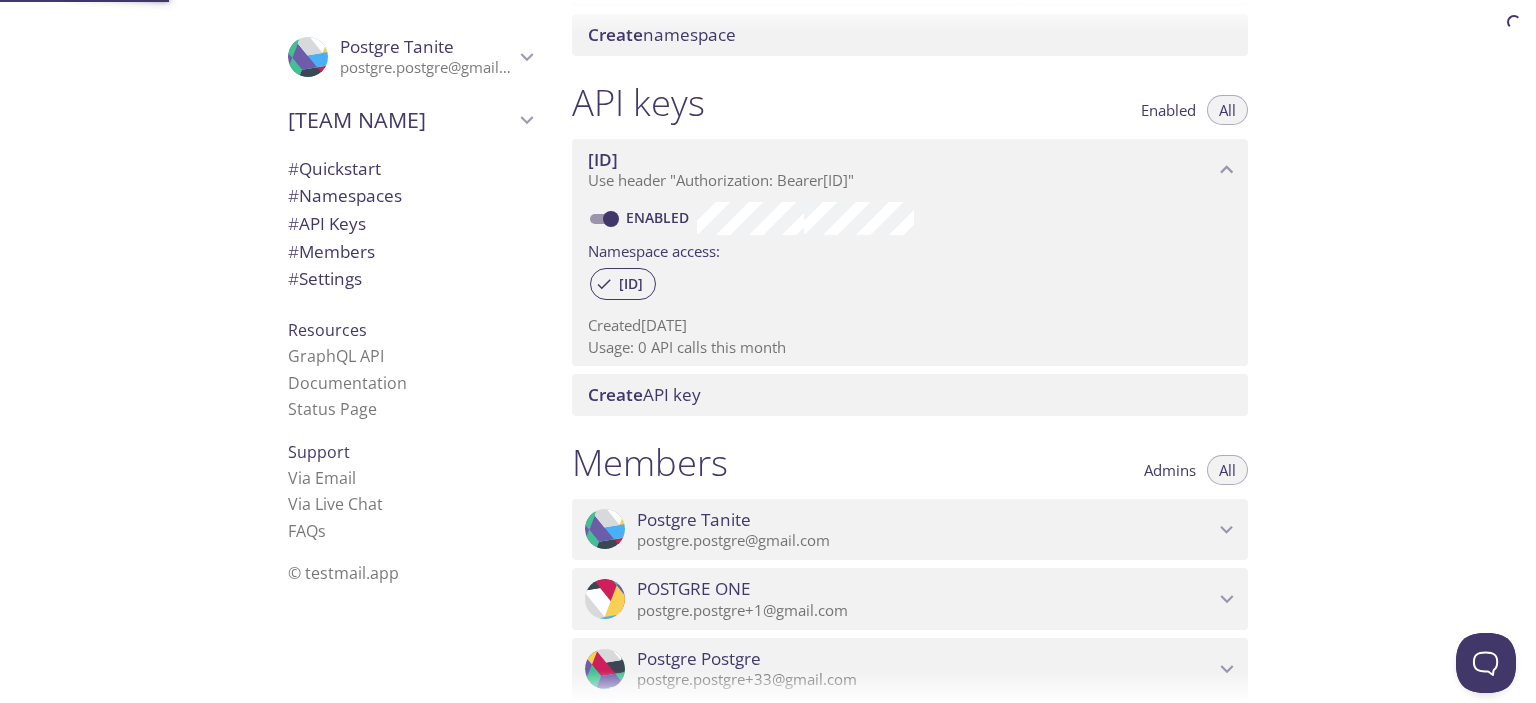 scroll, scrollTop: 540, scrollLeft: 0, axis: vertical 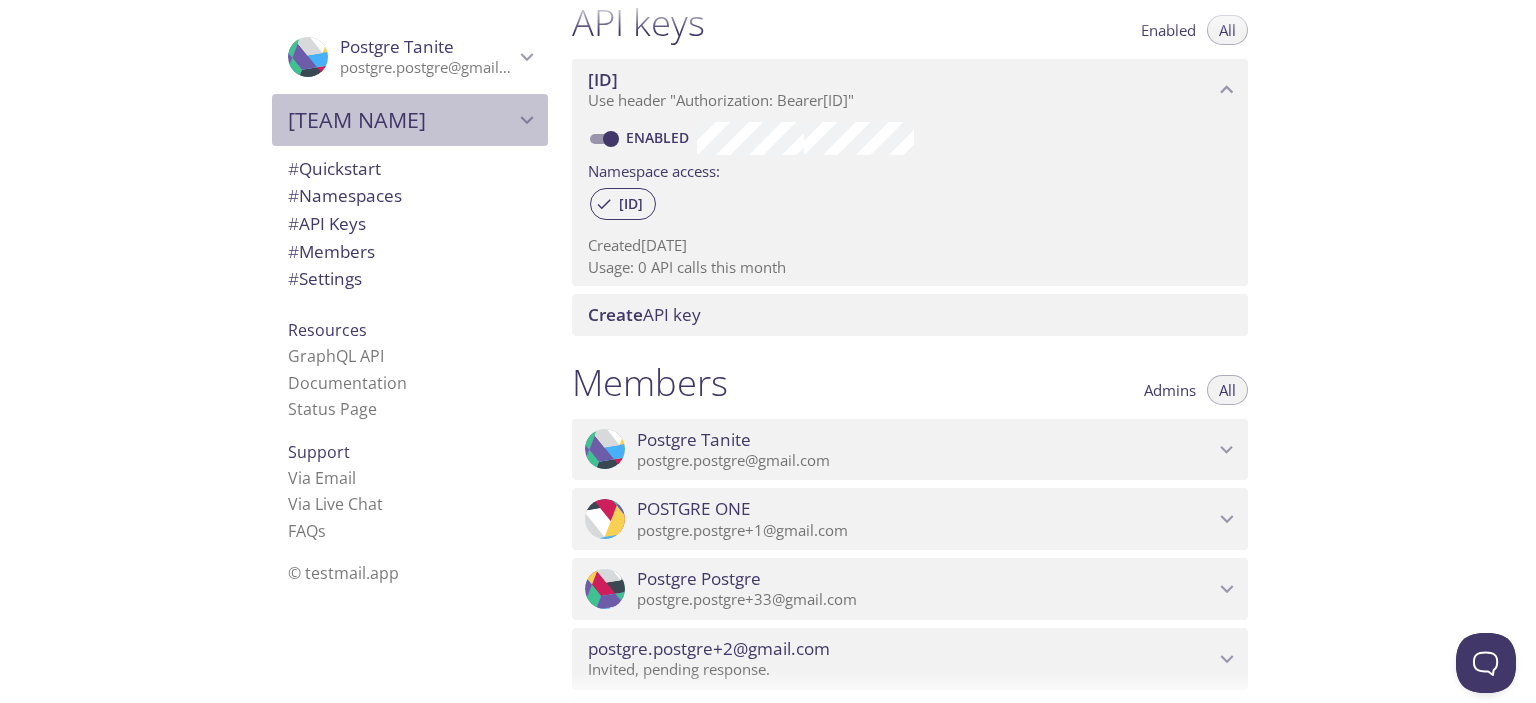 click on "[TEAM NAME]" at bounding box center [401, 120] 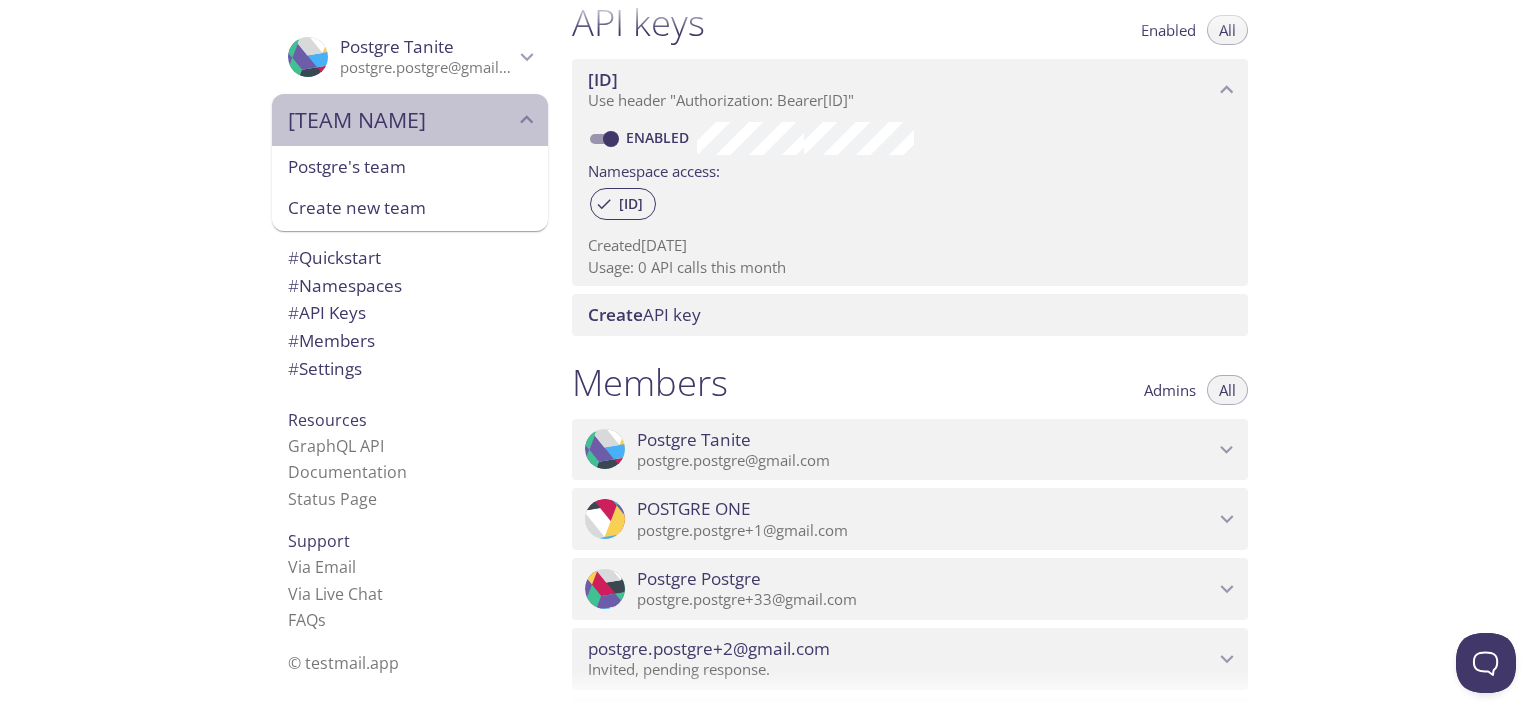 click on "[TEAM NAME]" at bounding box center [401, 120] 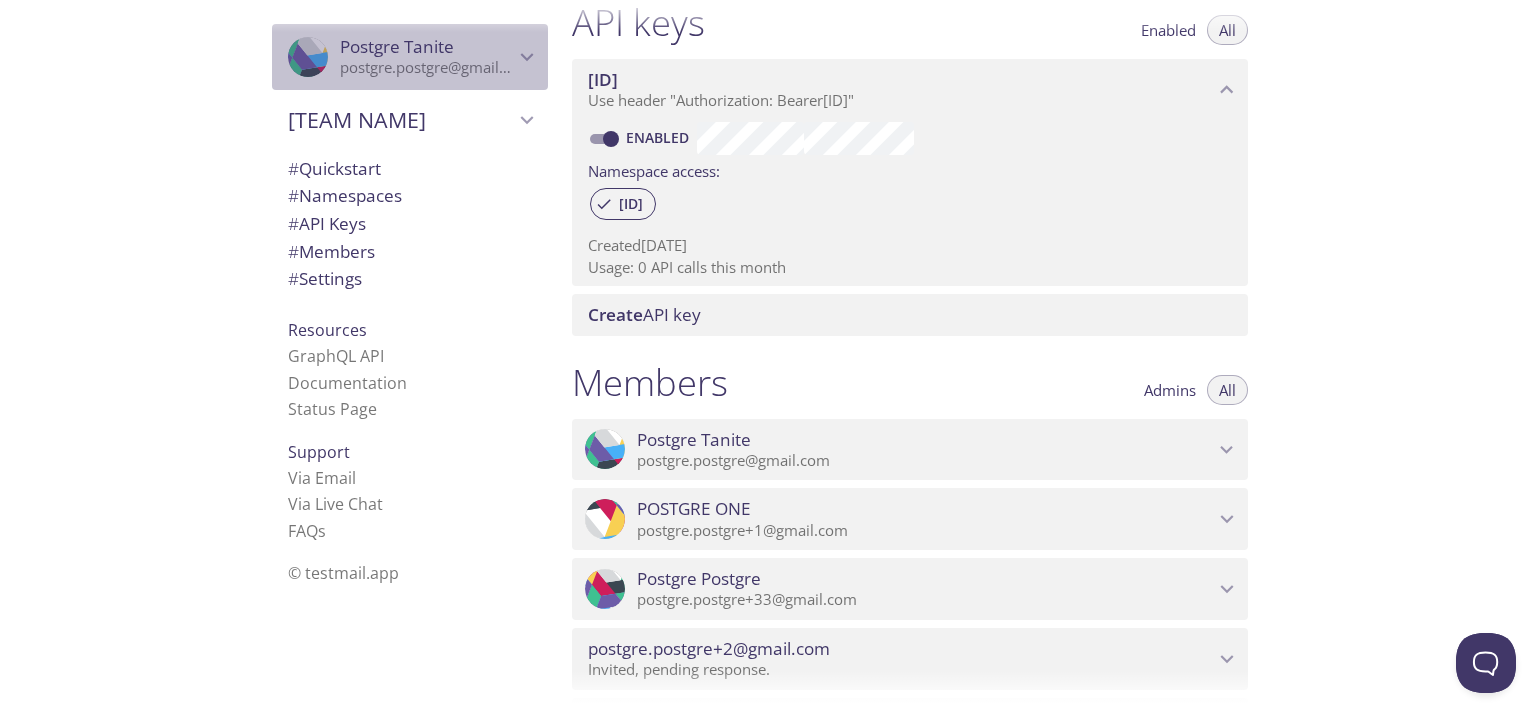 click on "postgre.postgre@gmail.com" at bounding box center (427, 68) 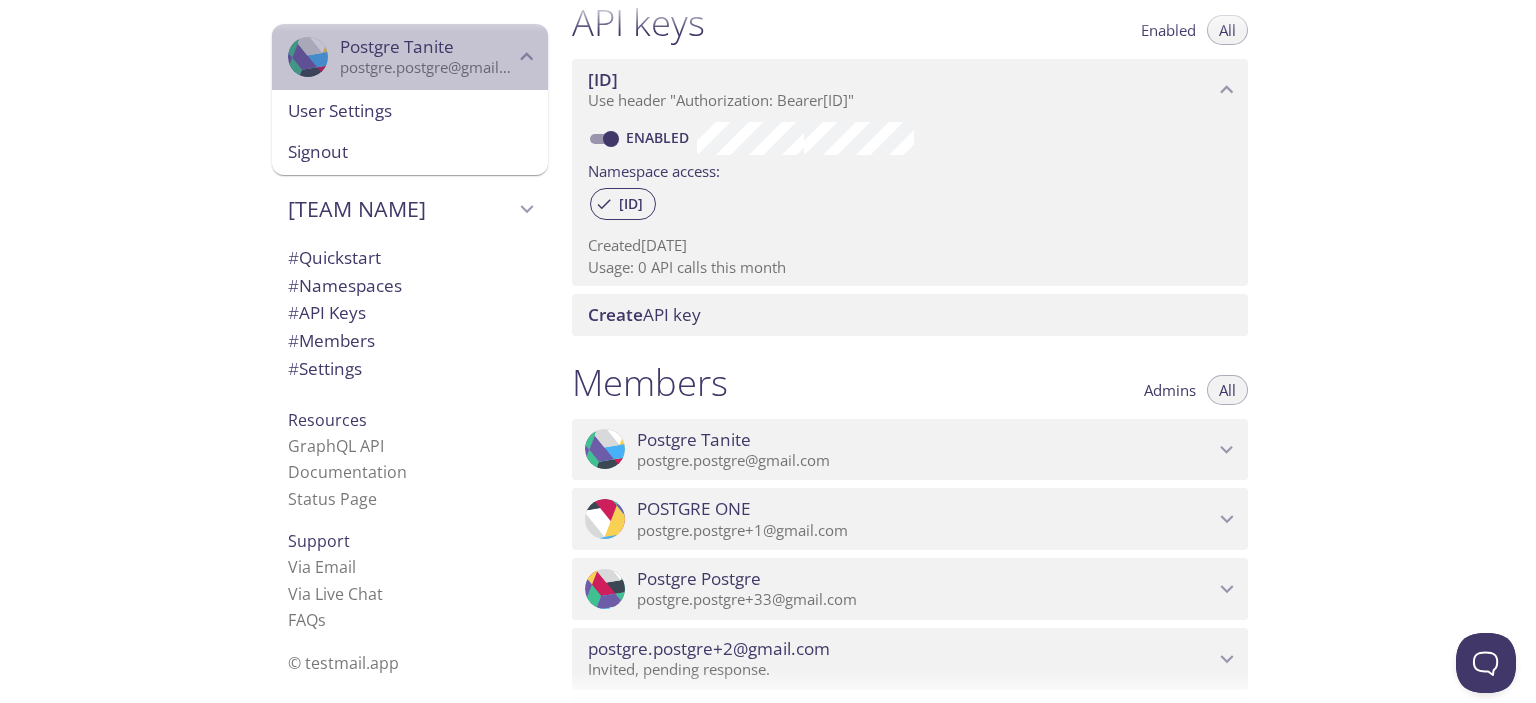 click on "postgre.postgre@gmail.com" at bounding box center [427, 68] 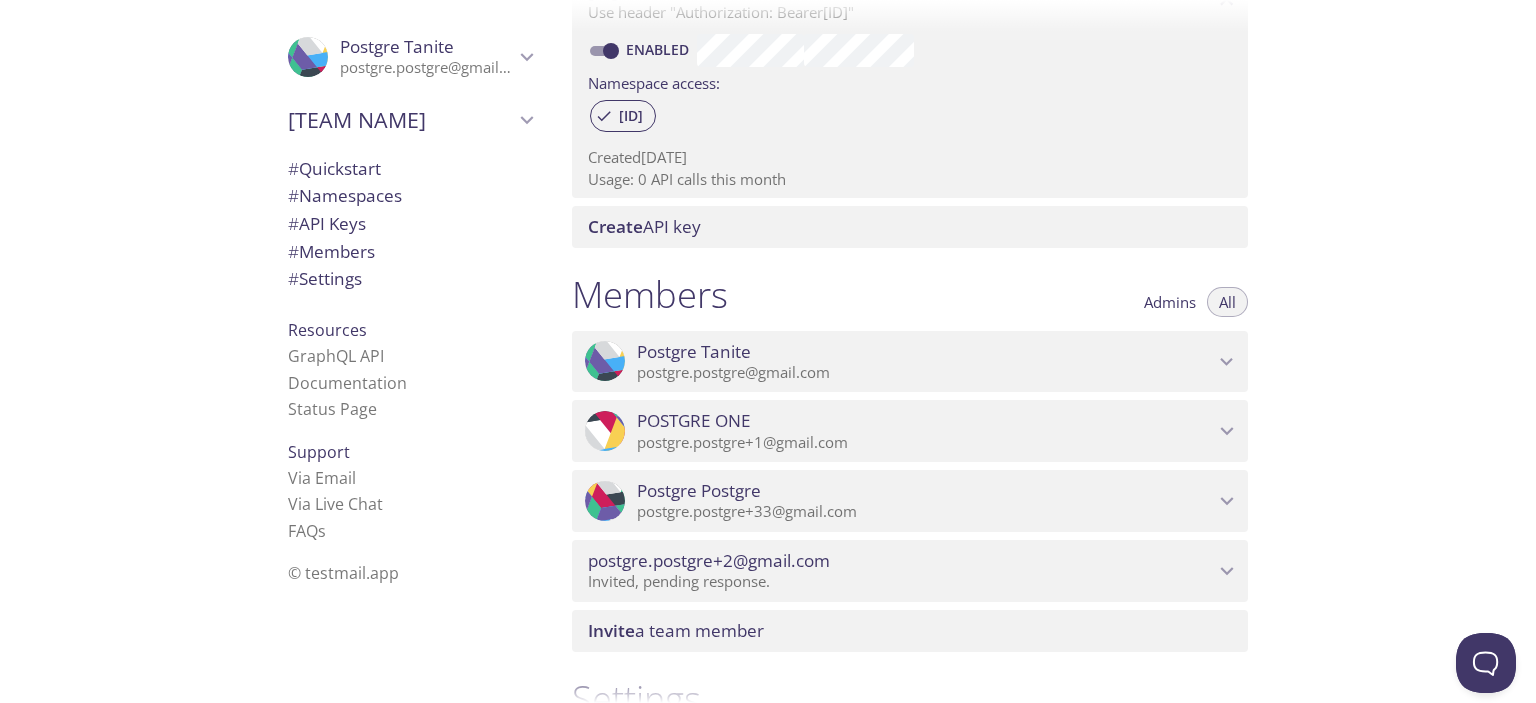 scroll, scrollTop: 628, scrollLeft: 0, axis: vertical 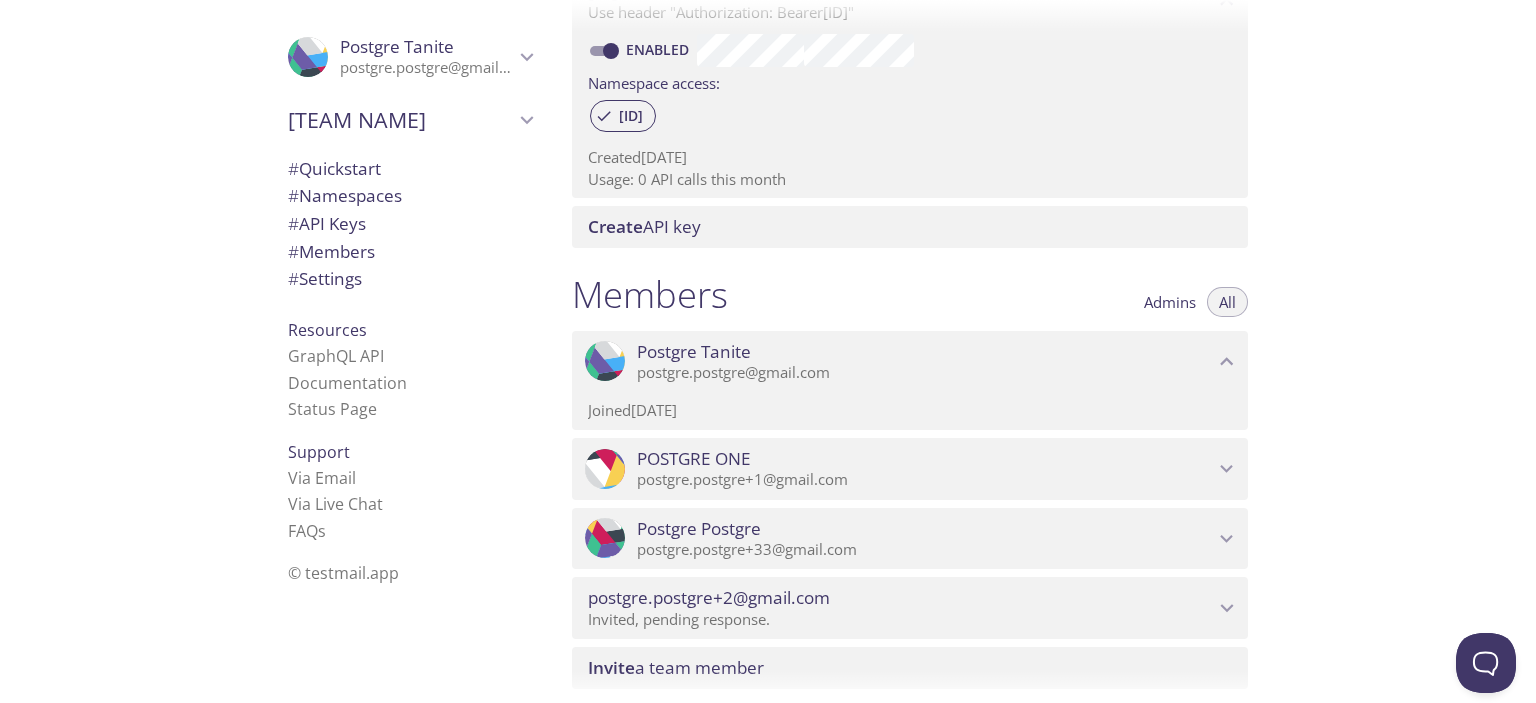 click on "Postgre   Tanite" at bounding box center [925, 352] 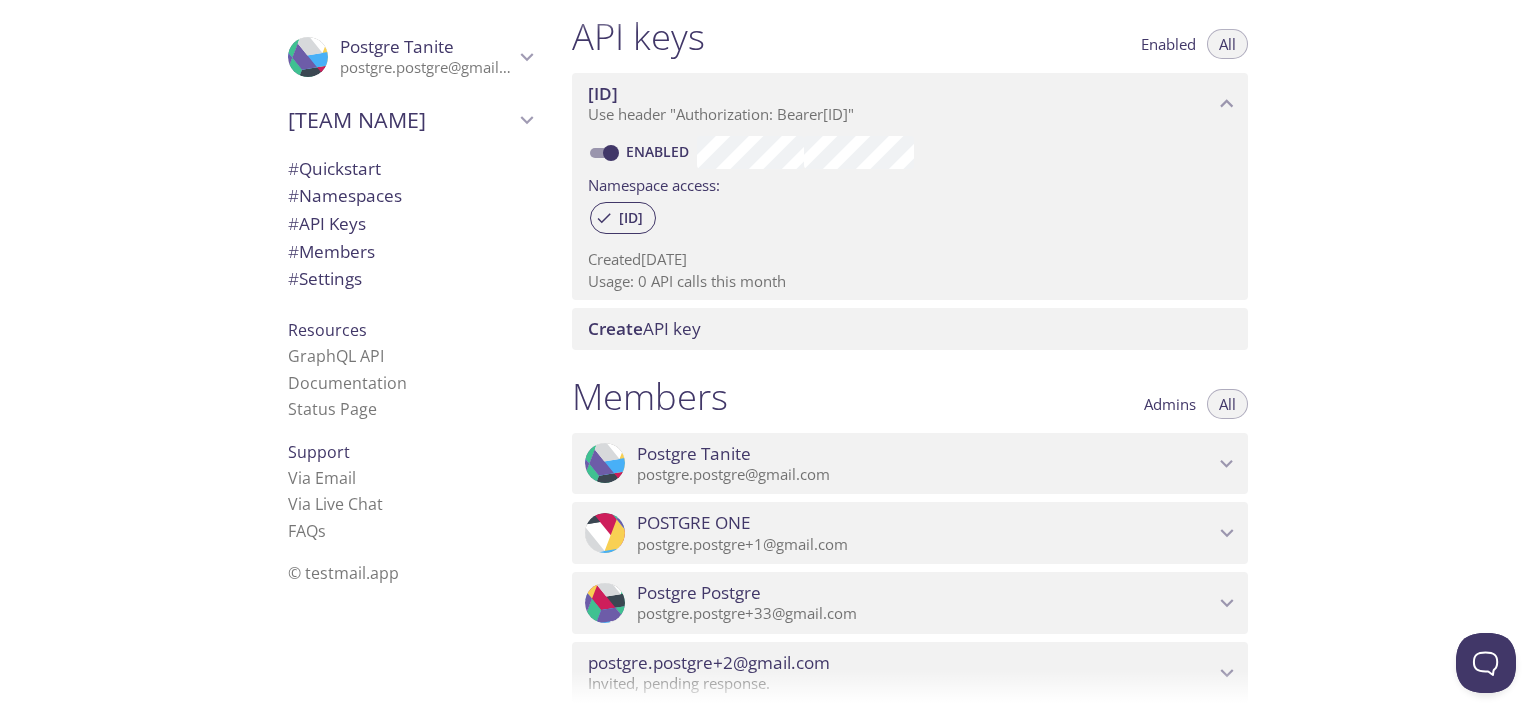 scroll, scrollTop: 428, scrollLeft: 0, axis: vertical 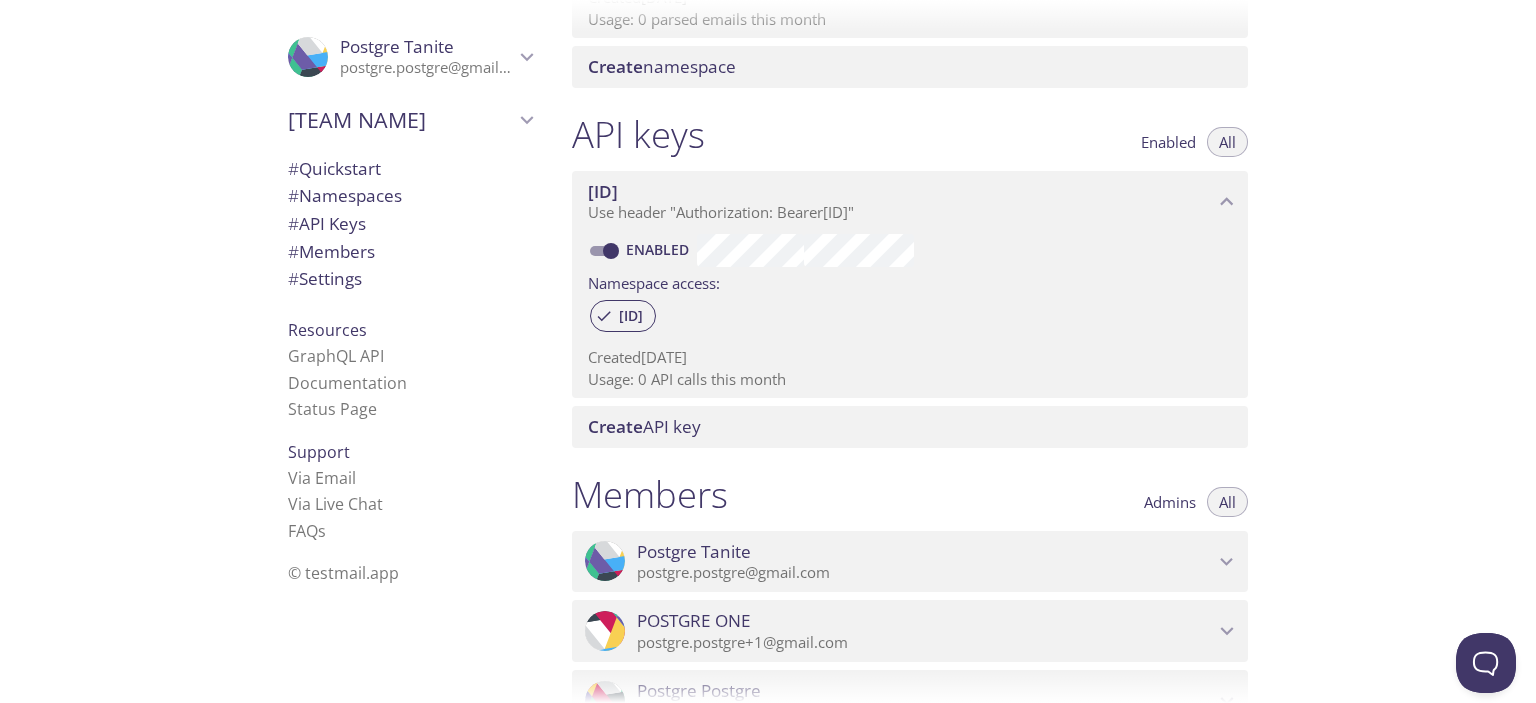 click on "Resources" at bounding box center [327, 330] 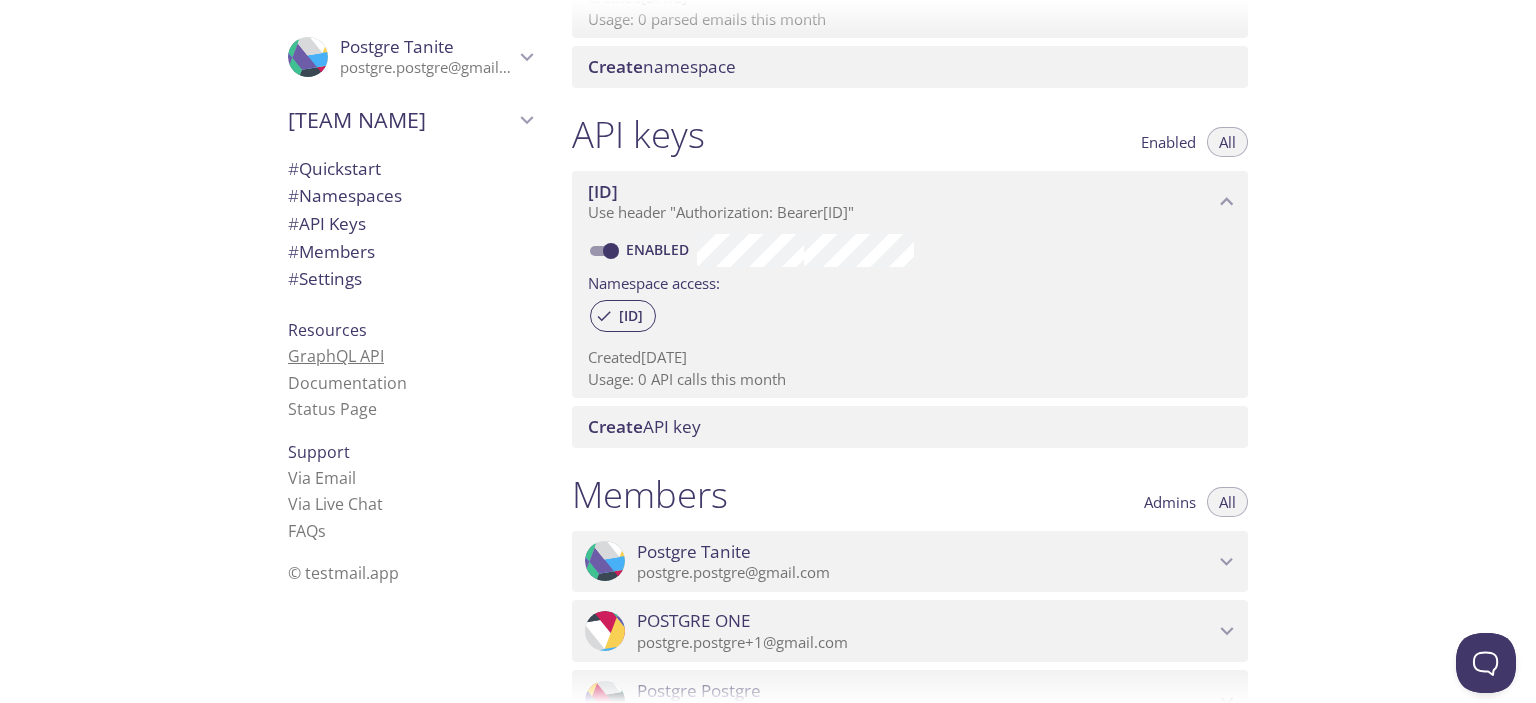 click on "GraphQL API" at bounding box center [336, 356] 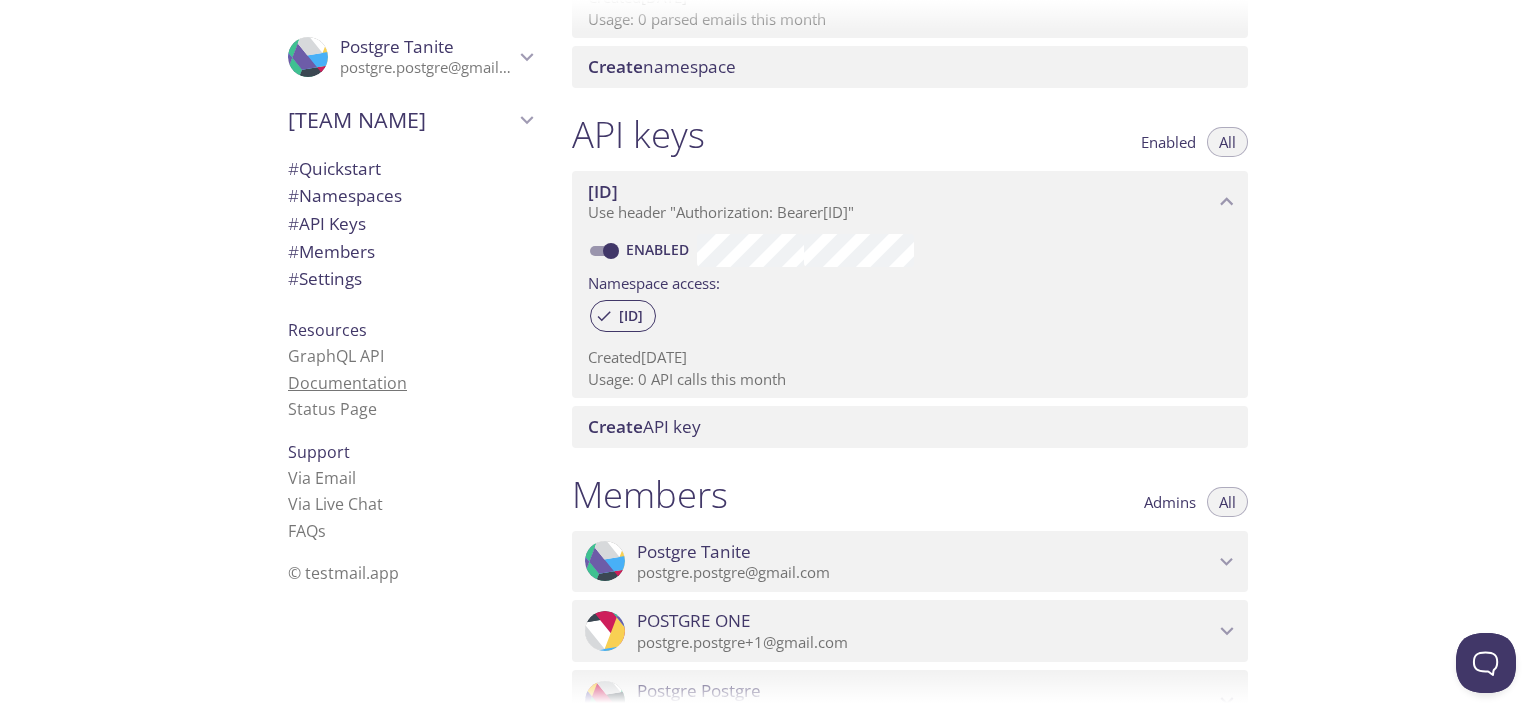 click on "Documentation" at bounding box center [347, 383] 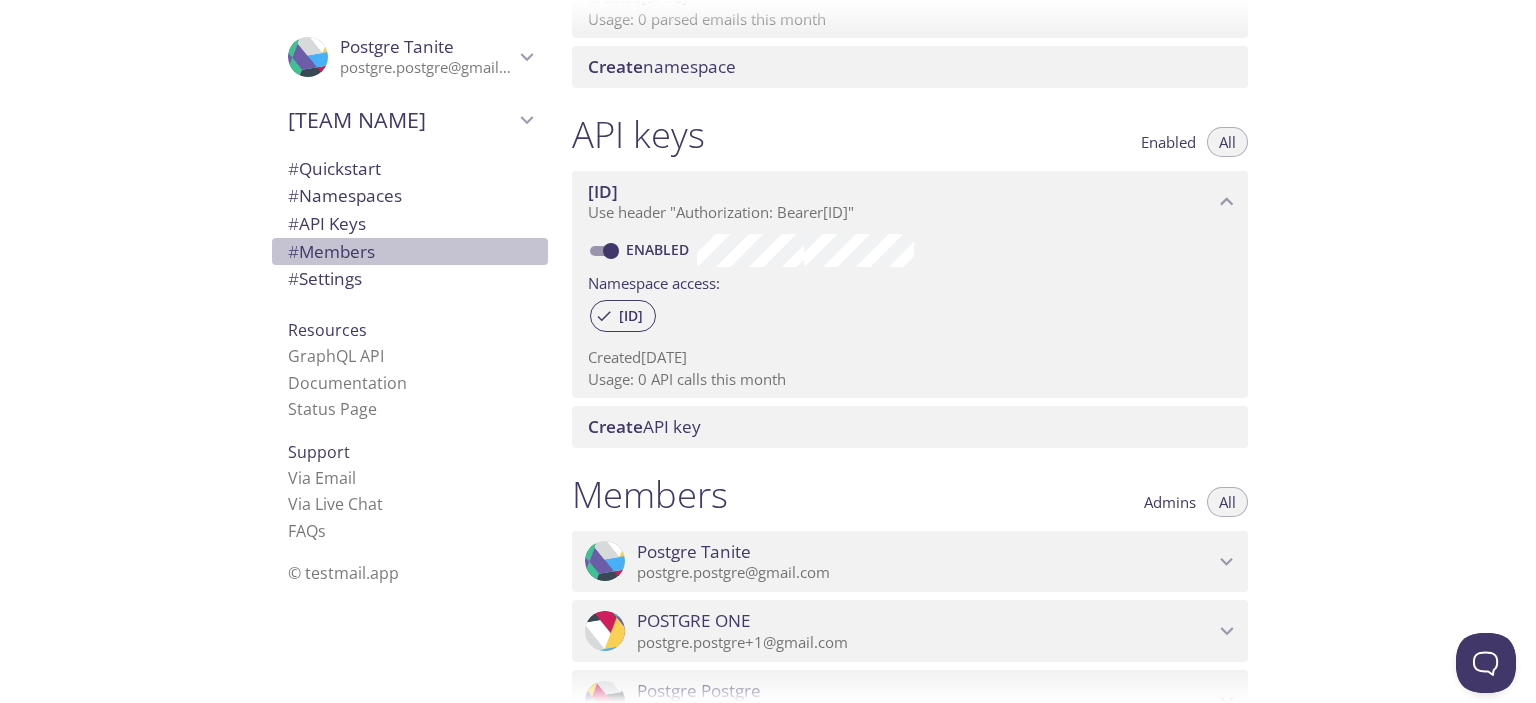 click on "#  Members" at bounding box center [331, 251] 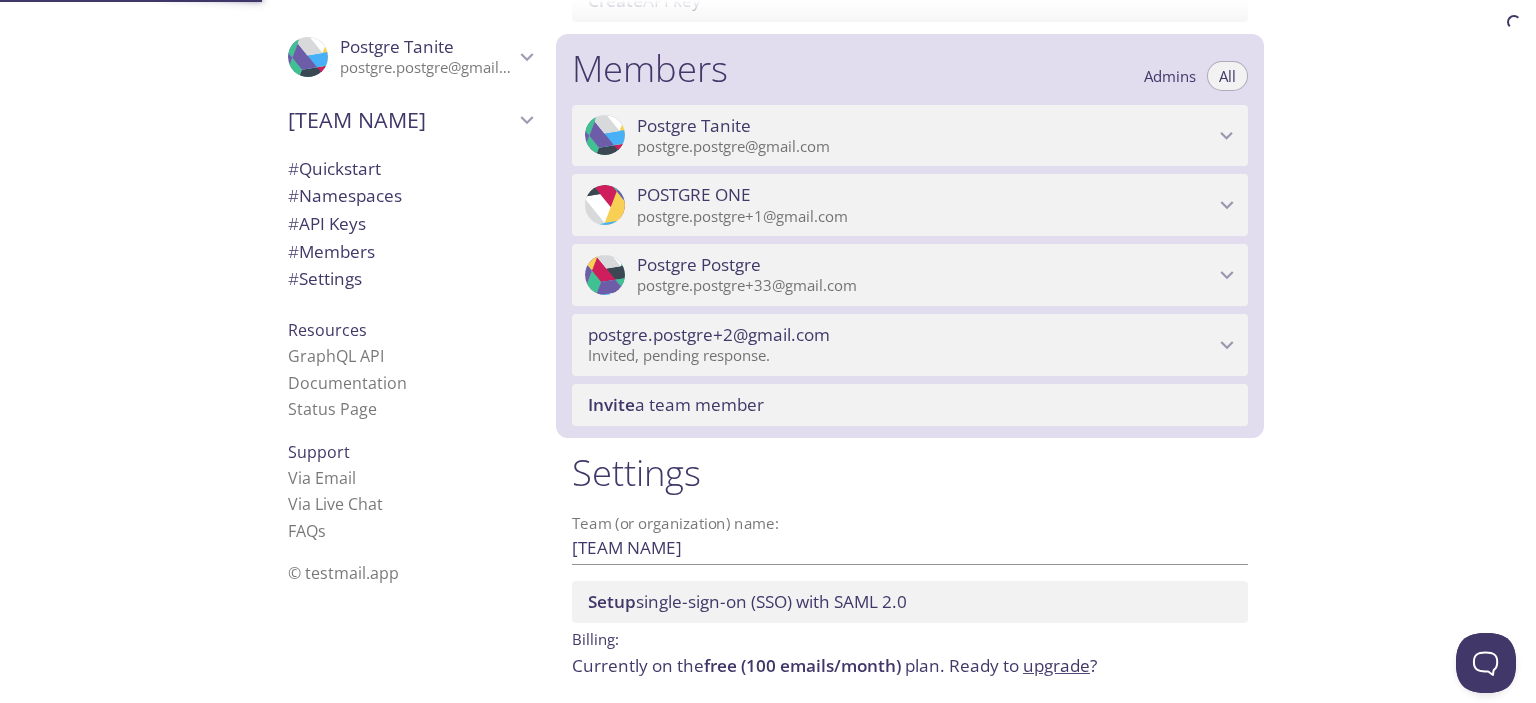 scroll, scrollTop: 900, scrollLeft: 0, axis: vertical 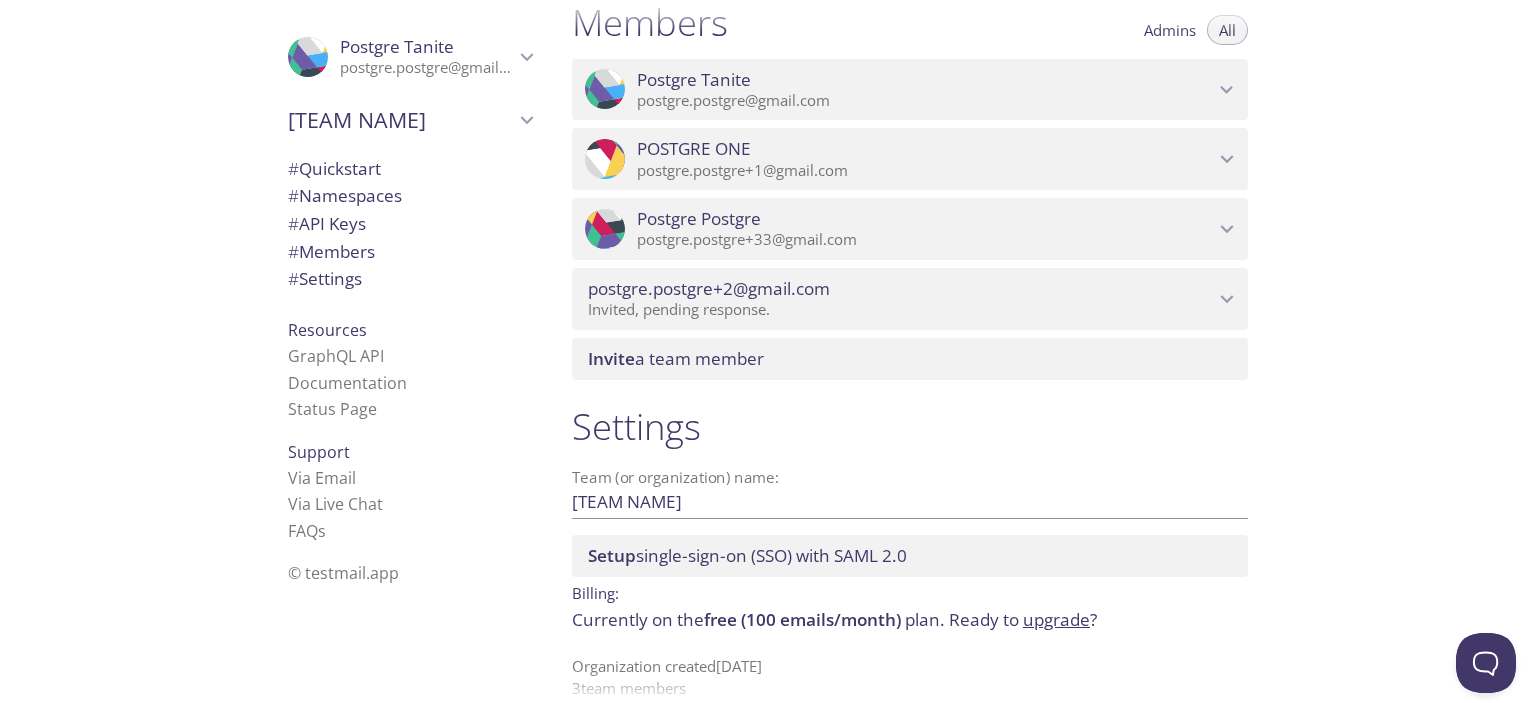 click at bounding box center (768, 16) 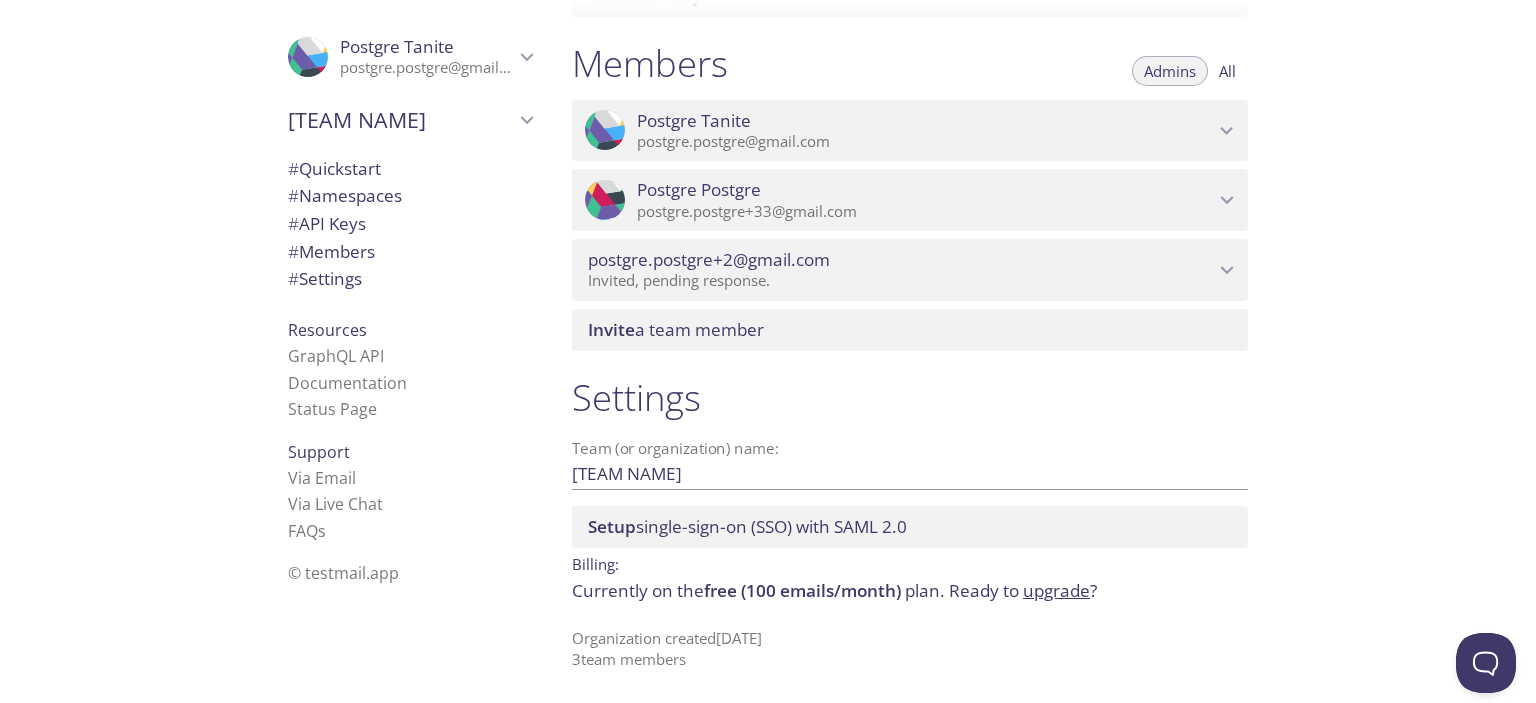 scroll, scrollTop: 858, scrollLeft: 0, axis: vertical 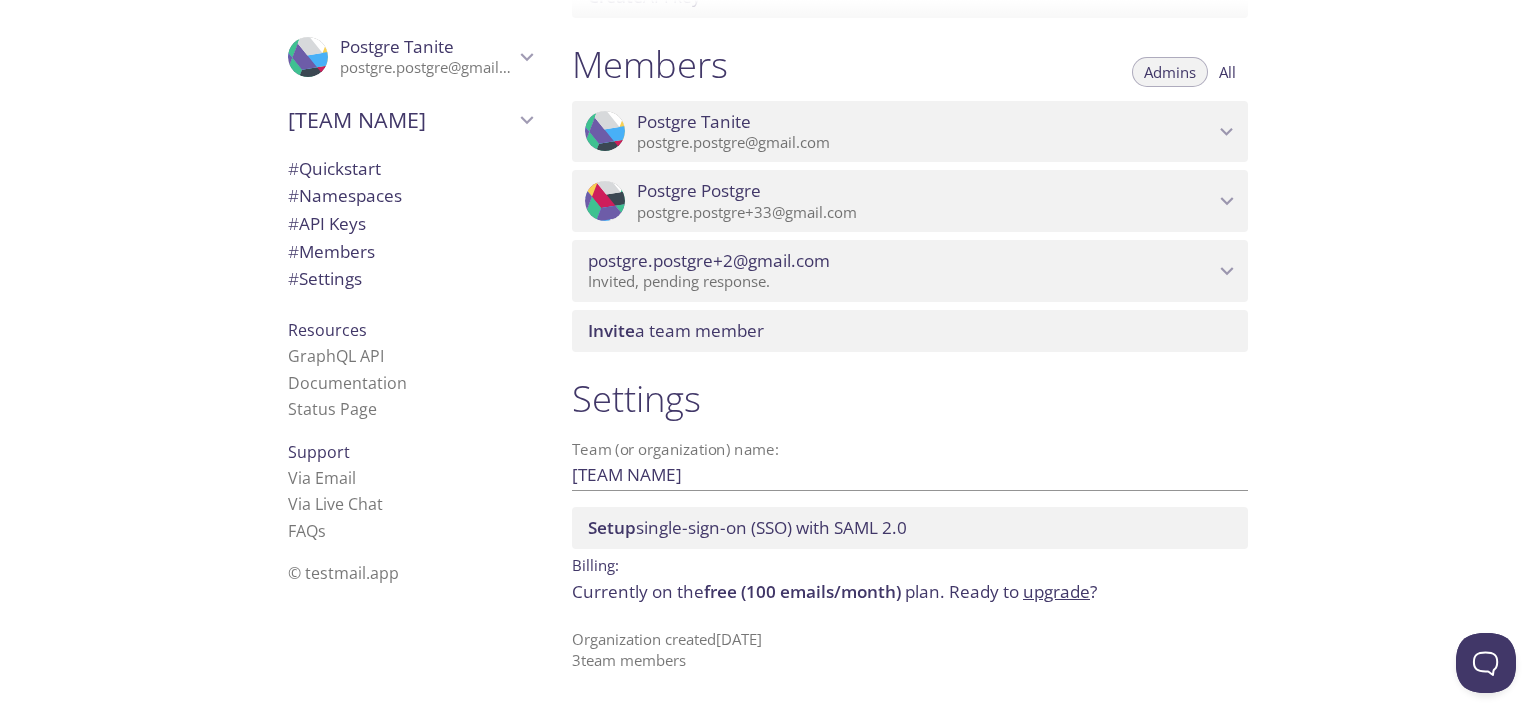 click on "#  Namespaces" at bounding box center [345, 195] 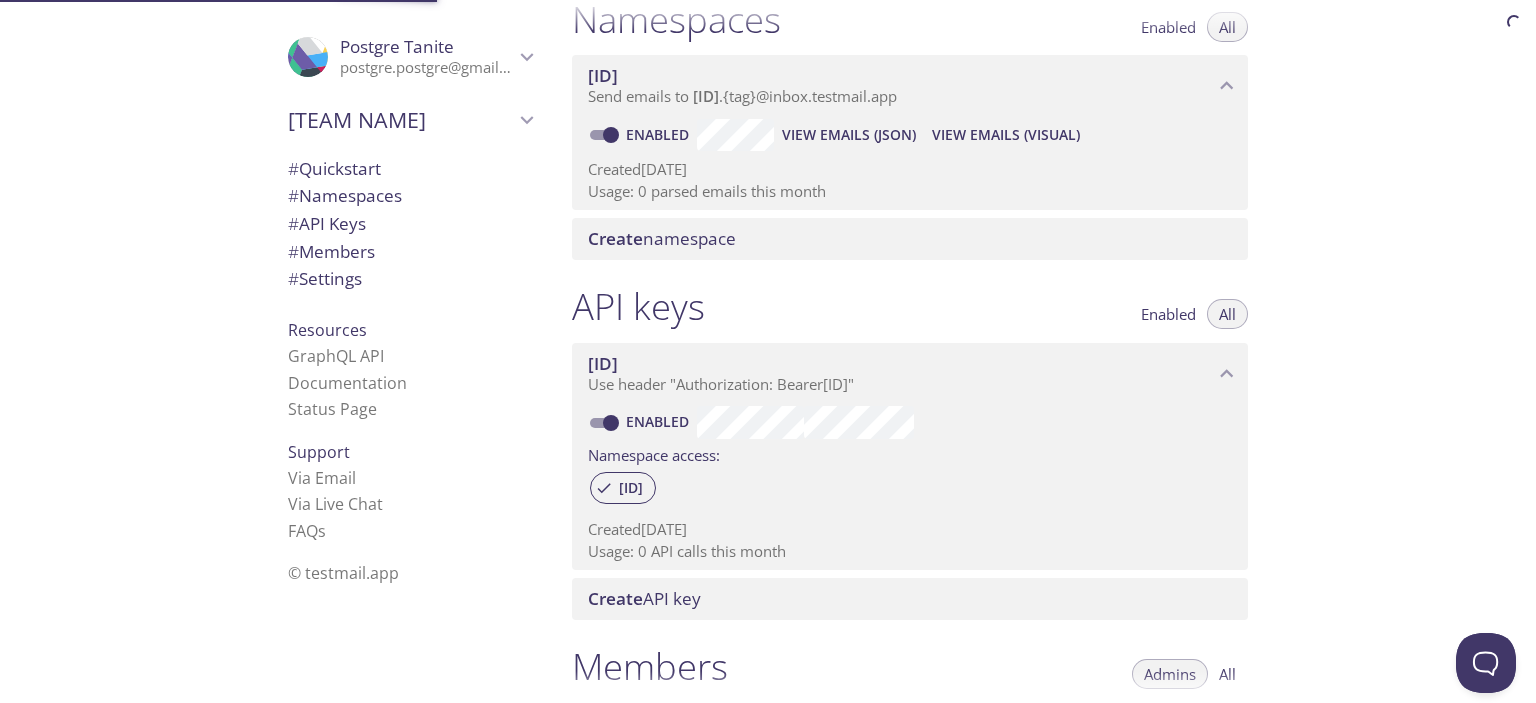 scroll, scrollTop: 252, scrollLeft: 0, axis: vertical 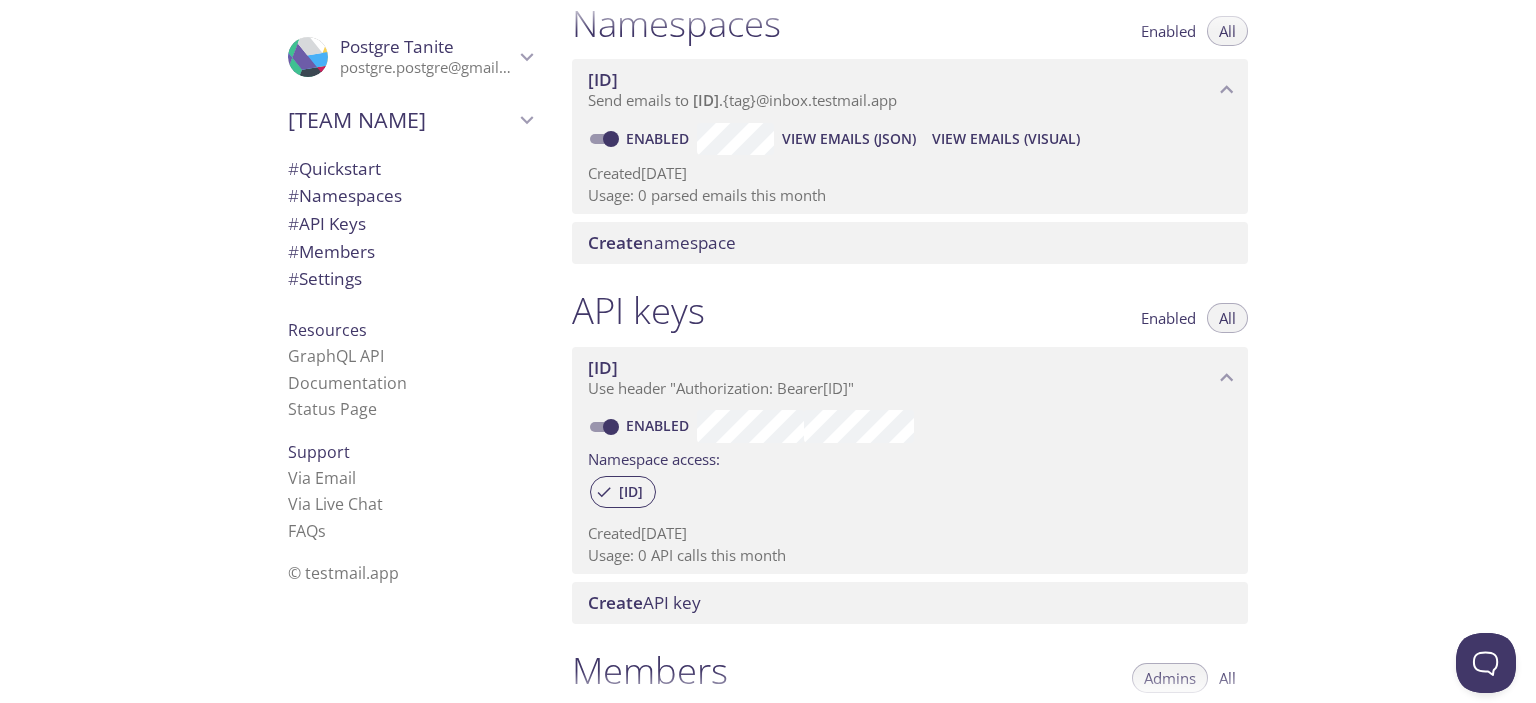 click on "#  API Keys" at bounding box center (410, 224) 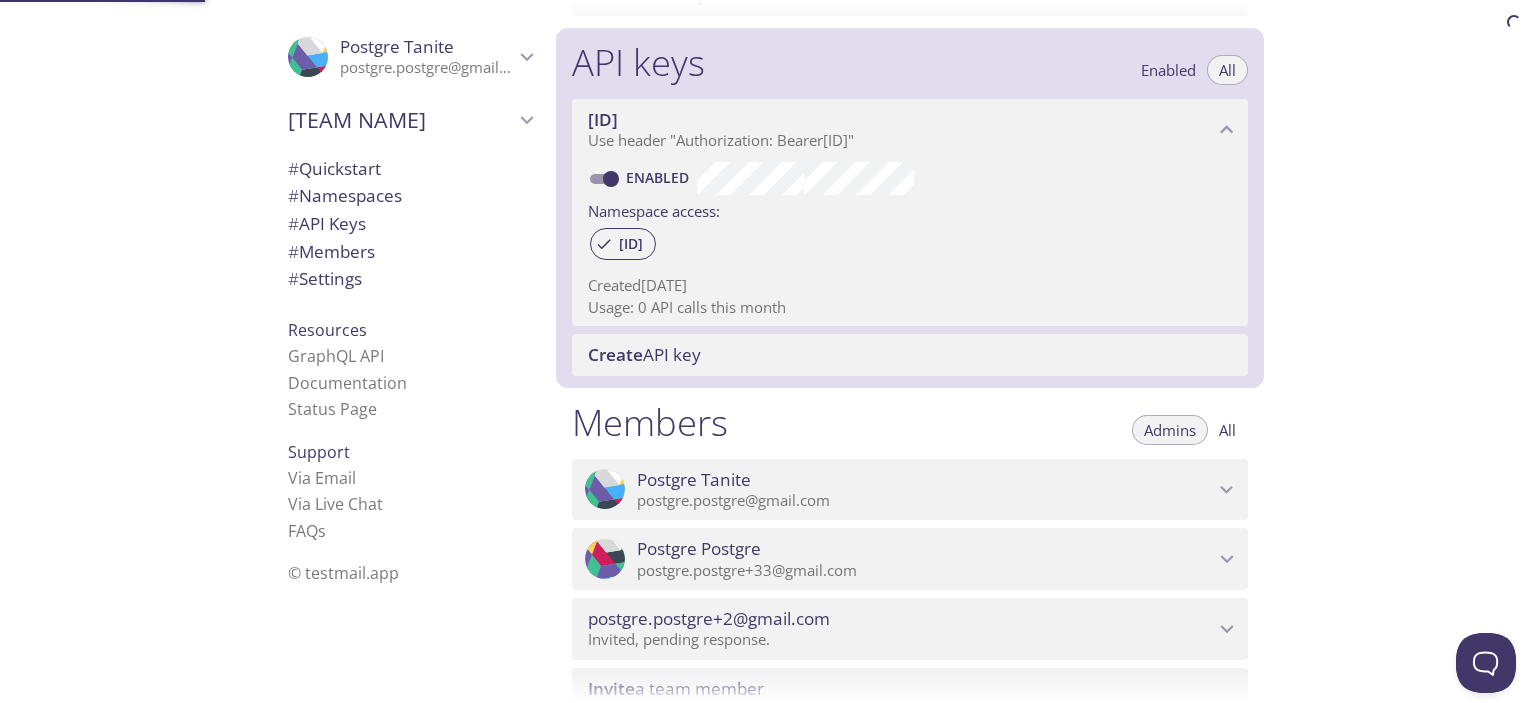 scroll, scrollTop: 540, scrollLeft: 0, axis: vertical 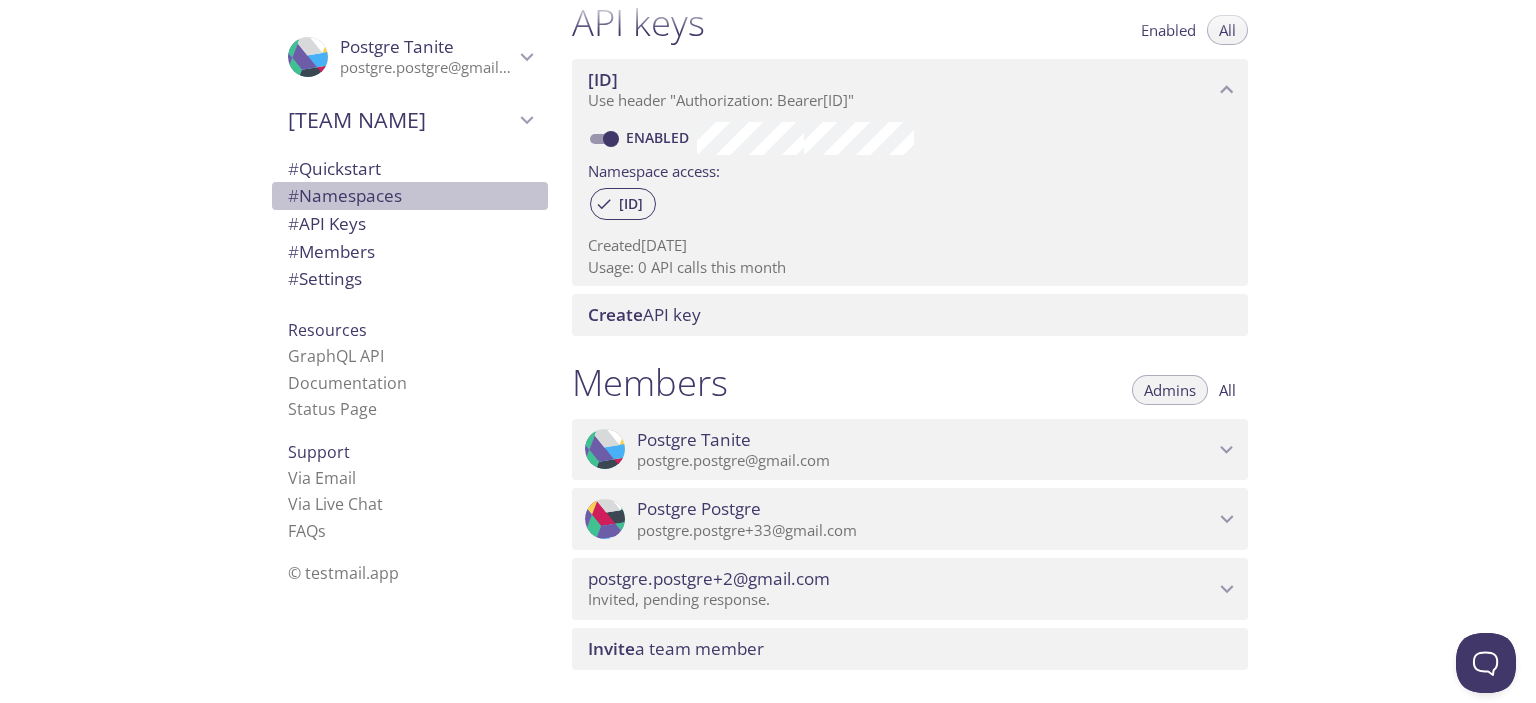 click on "#  Namespaces" at bounding box center [345, 195] 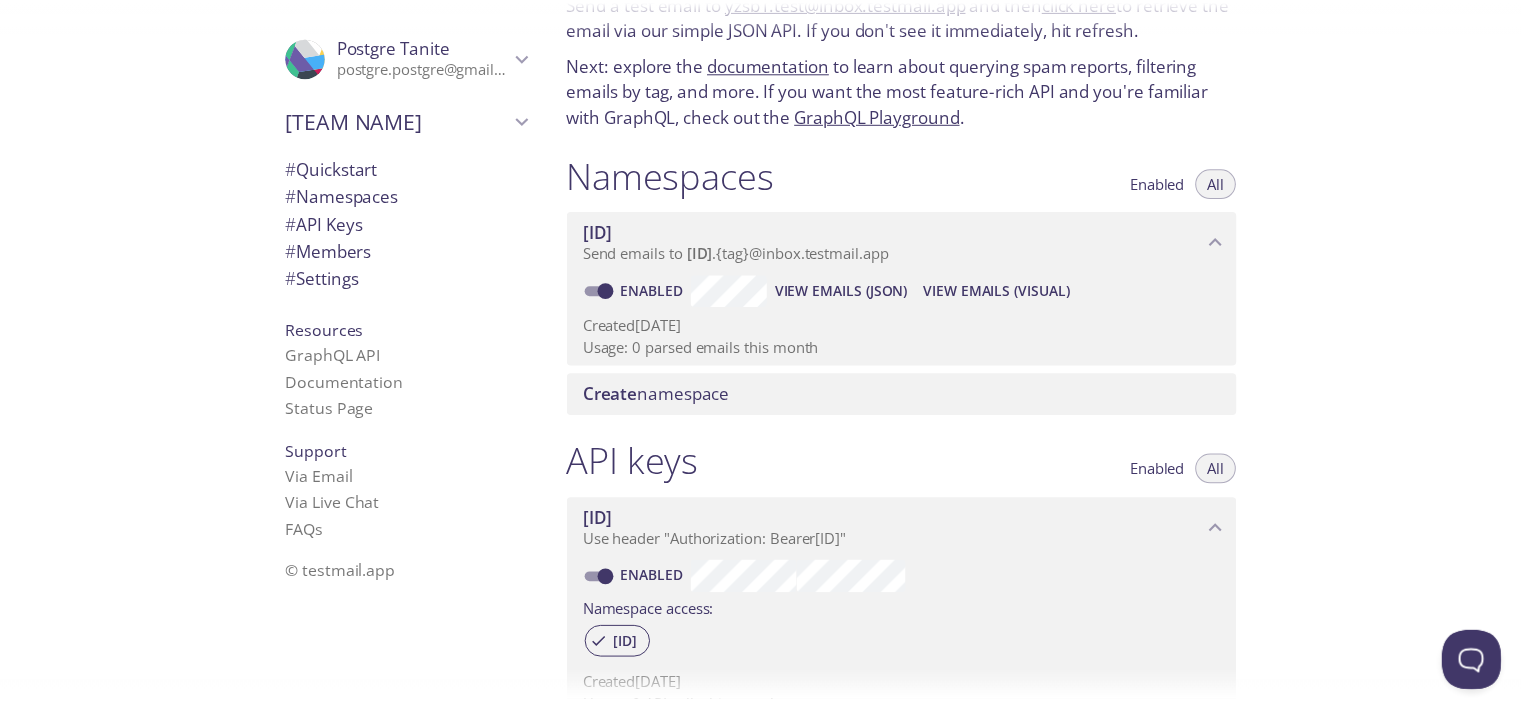 scroll, scrollTop: 200, scrollLeft: 0, axis: vertical 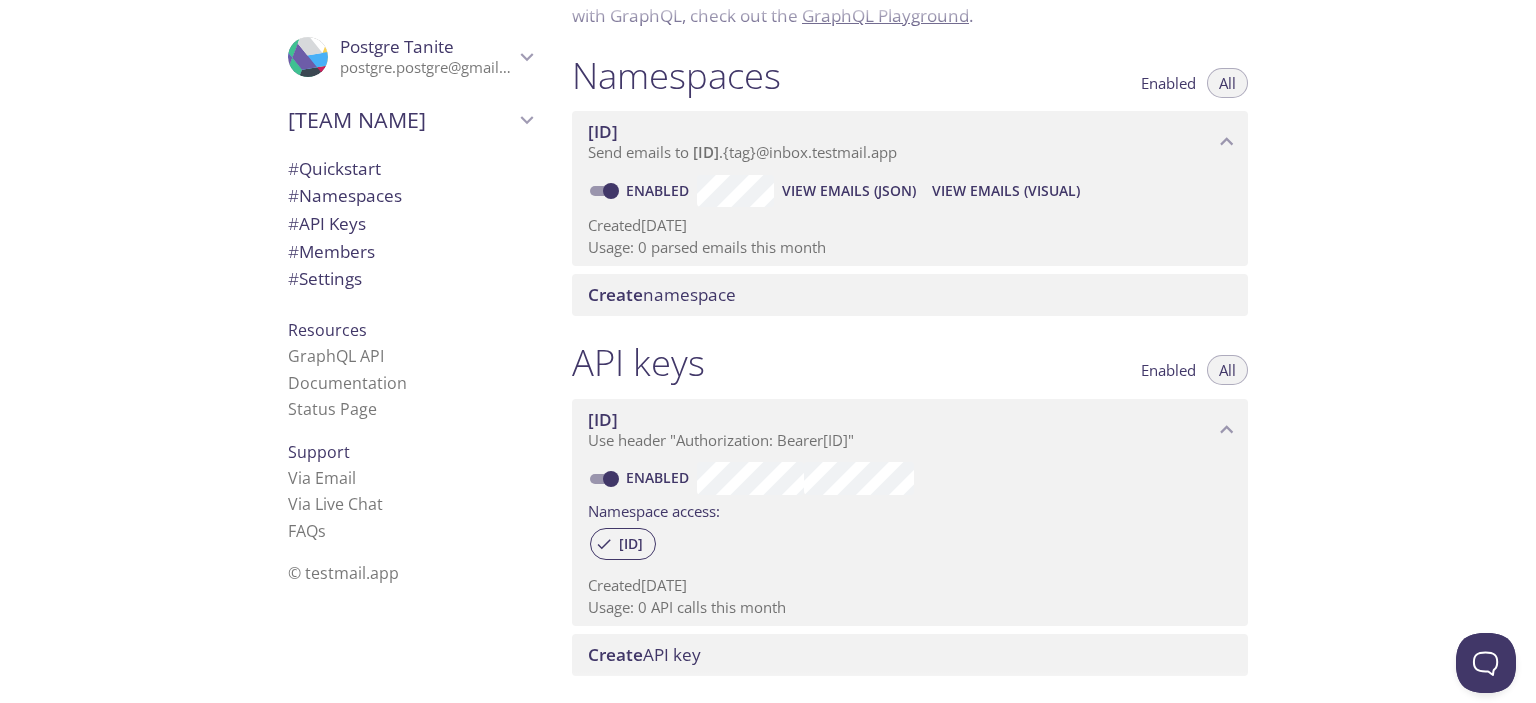 click on "Create  namespace" at bounding box center [662, 294] 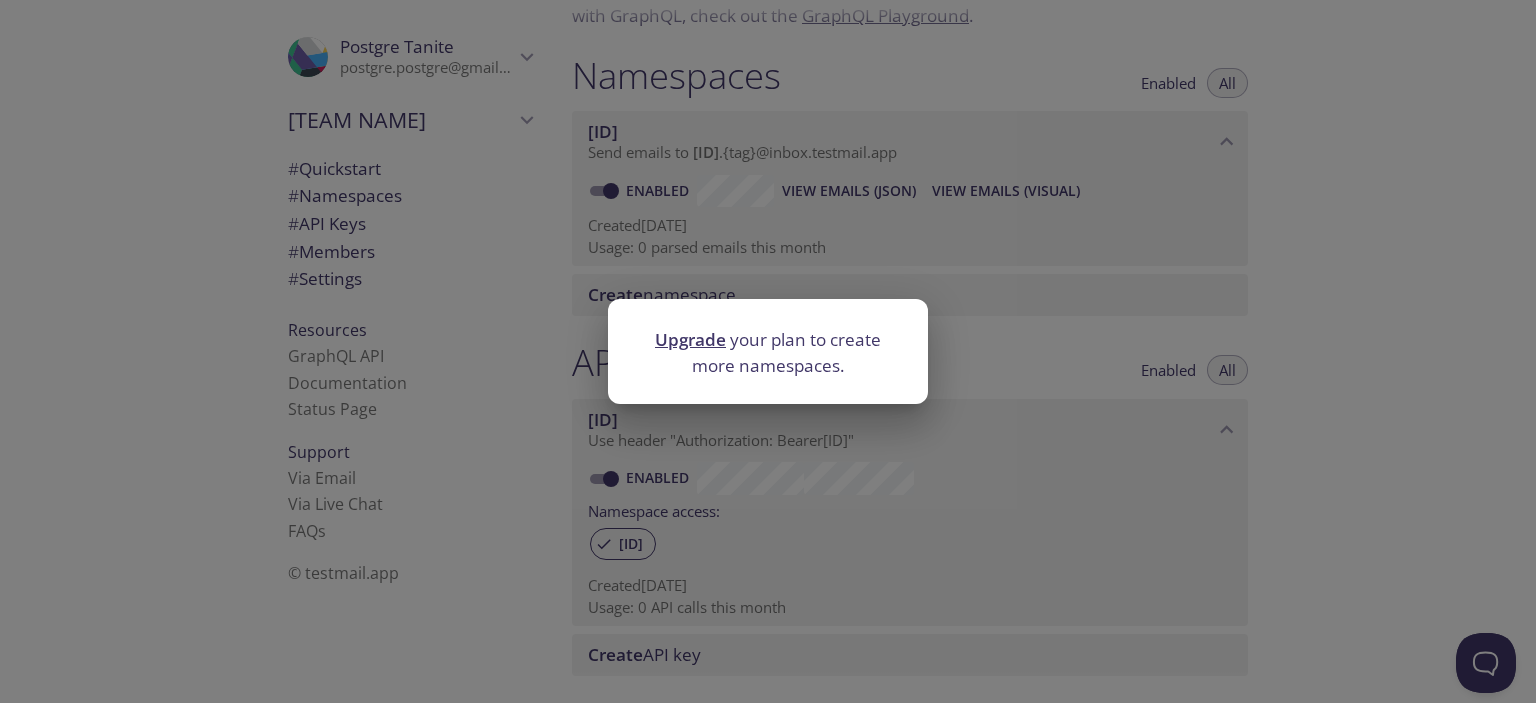click on "Upgrade" at bounding box center [690, 339] 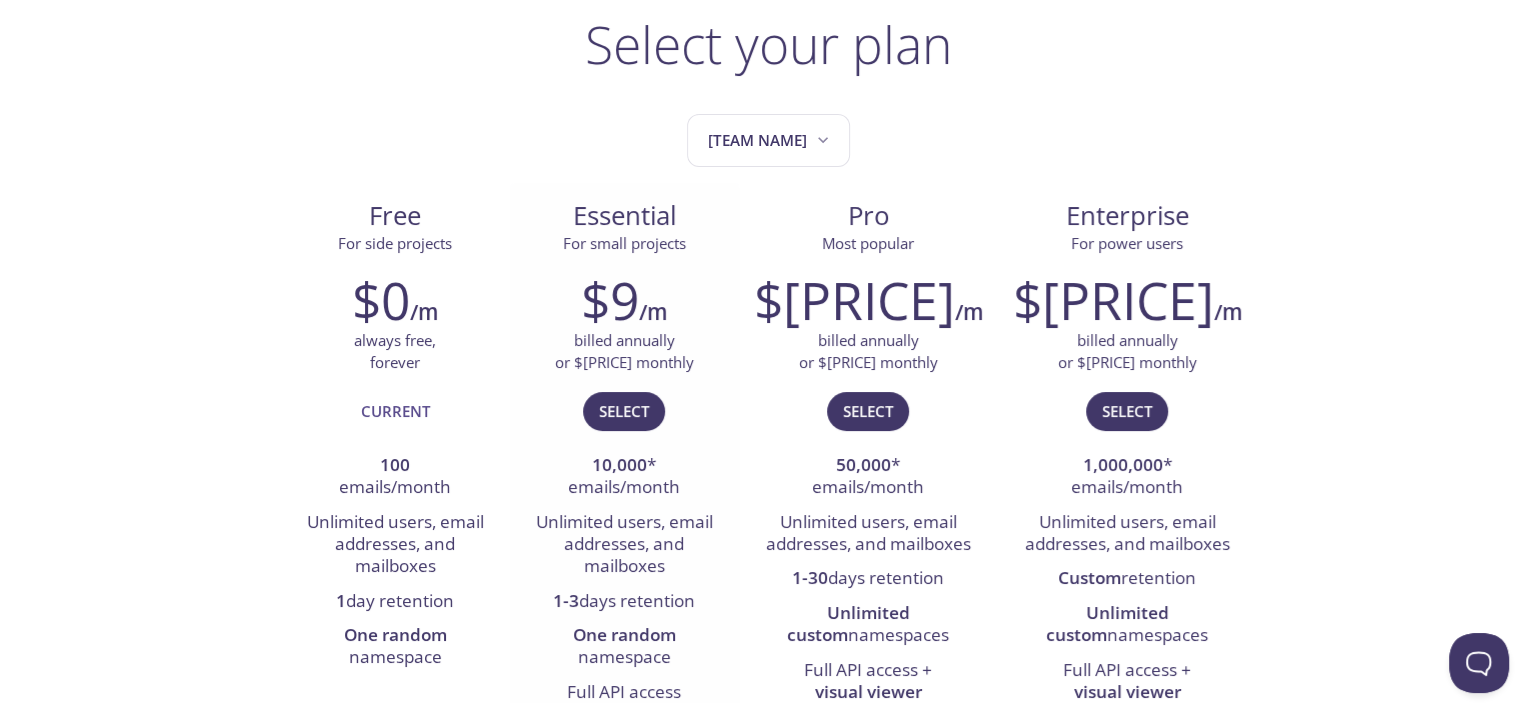 scroll, scrollTop: 100, scrollLeft: 0, axis: vertical 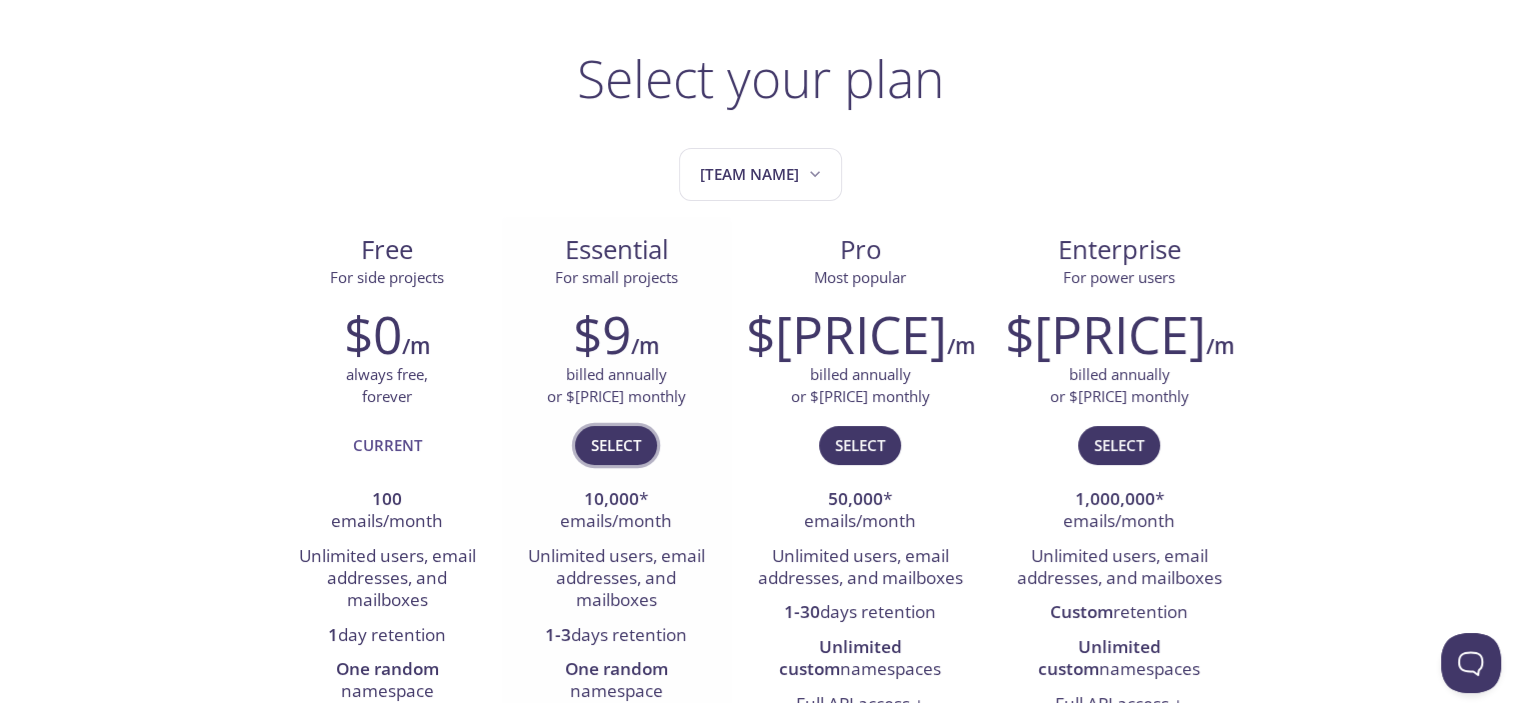 click on "Select" at bounding box center [616, 445] 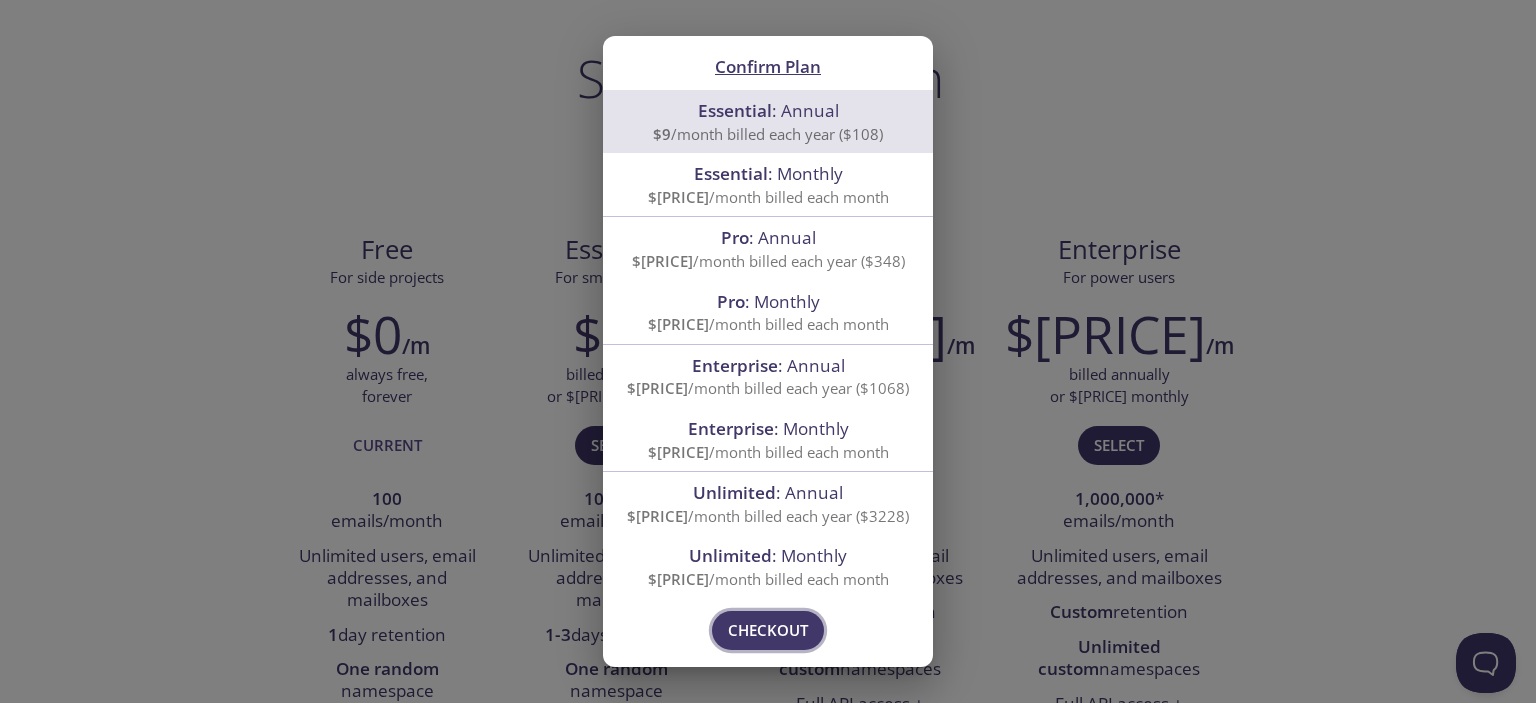 click on "Checkout" at bounding box center [768, 630] 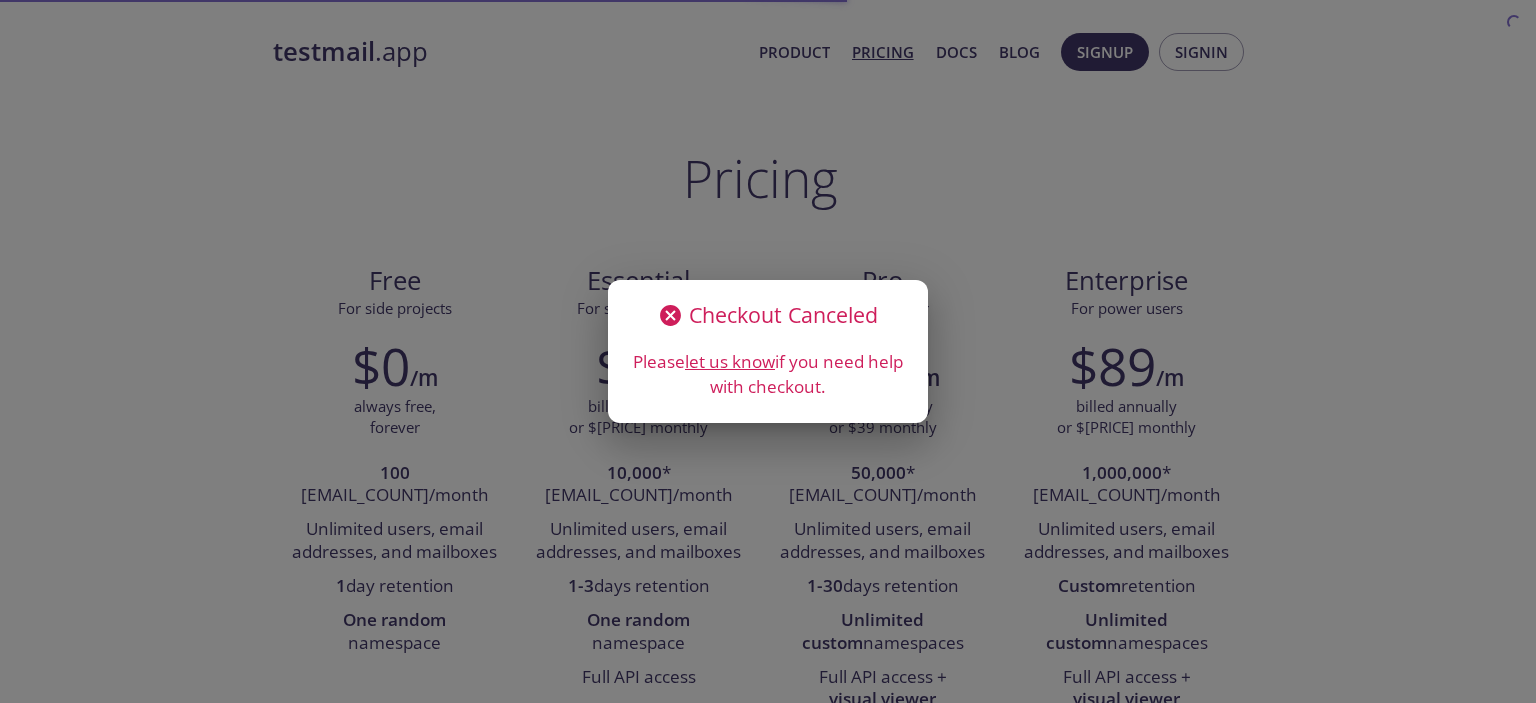 scroll, scrollTop: 0, scrollLeft: 0, axis: both 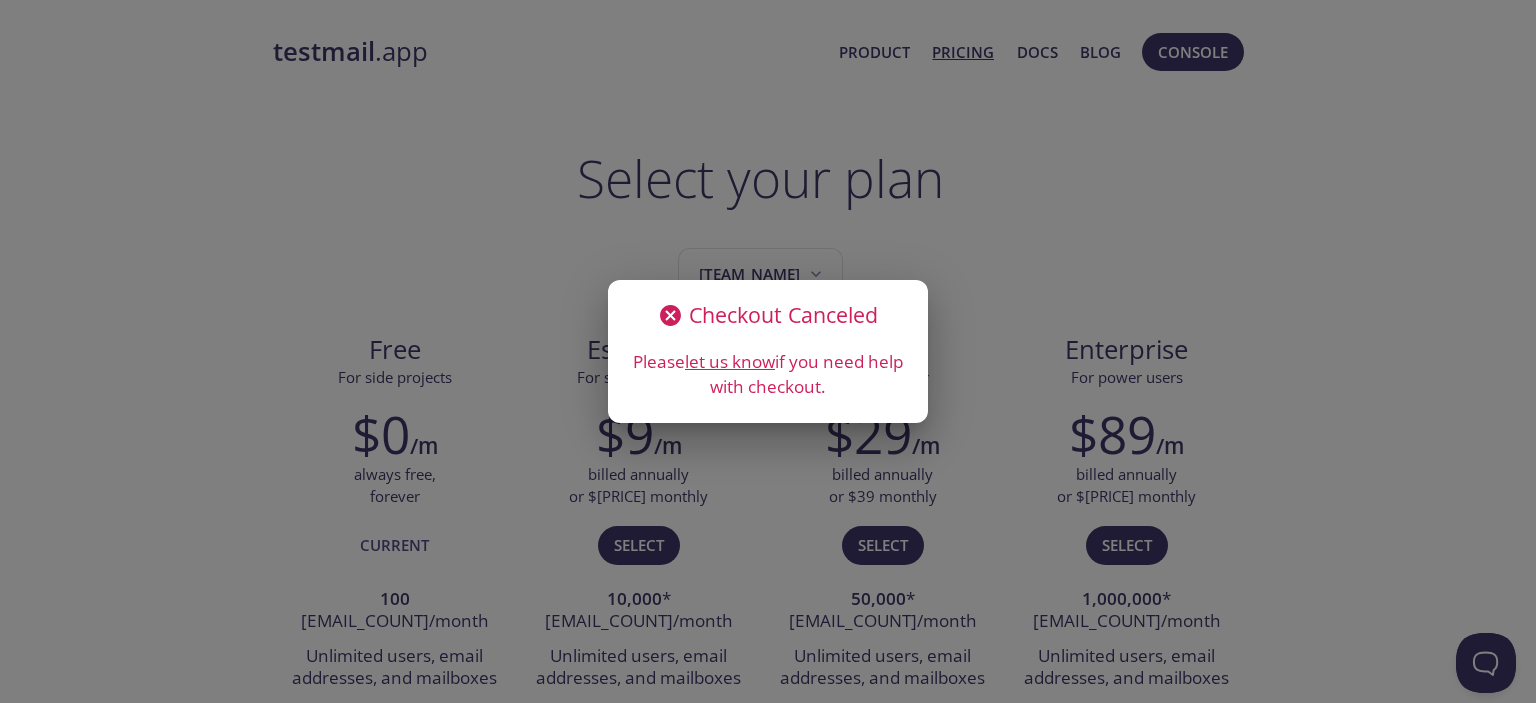 click on "Checkout Canceled" at bounding box center (768, 310) 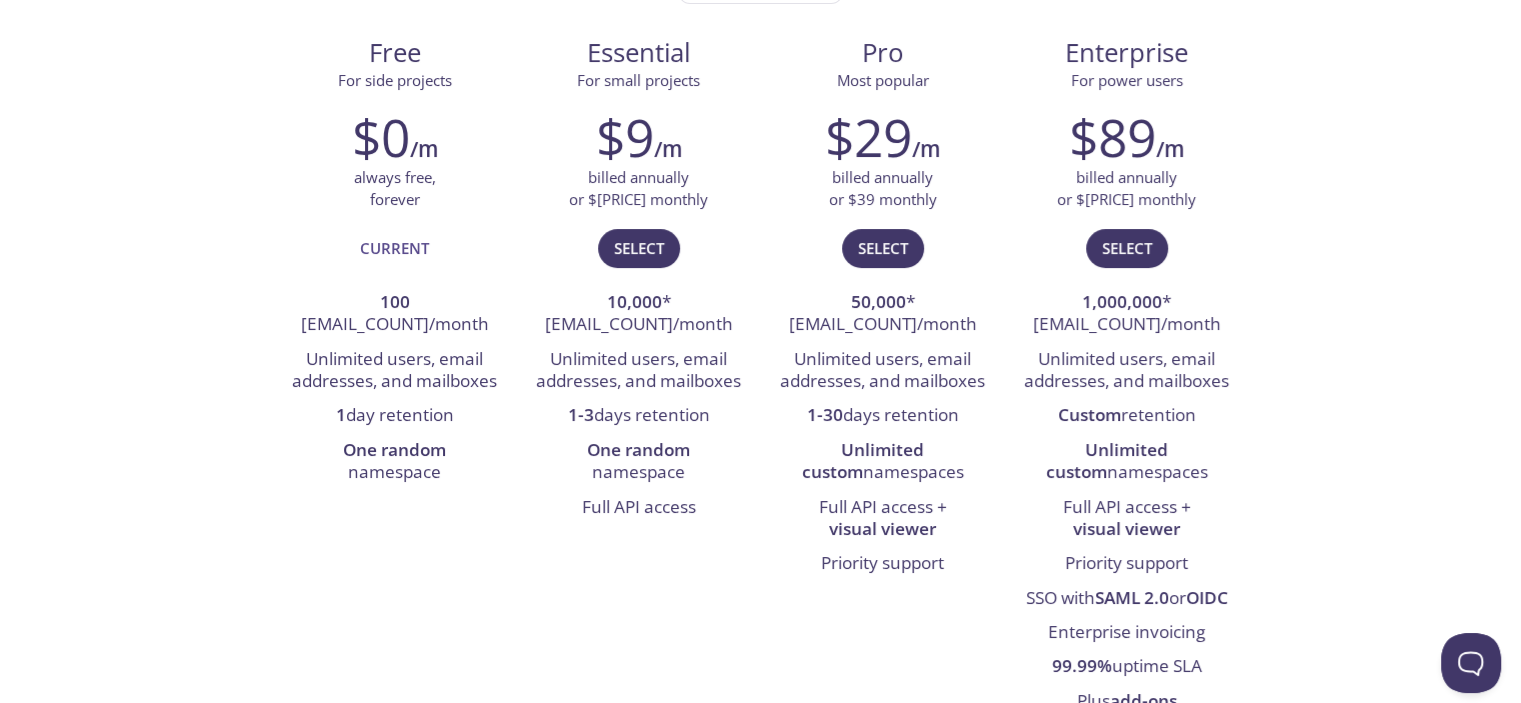 scroll, scrollTop: 400, scrollLeft: 0, axis: vertical 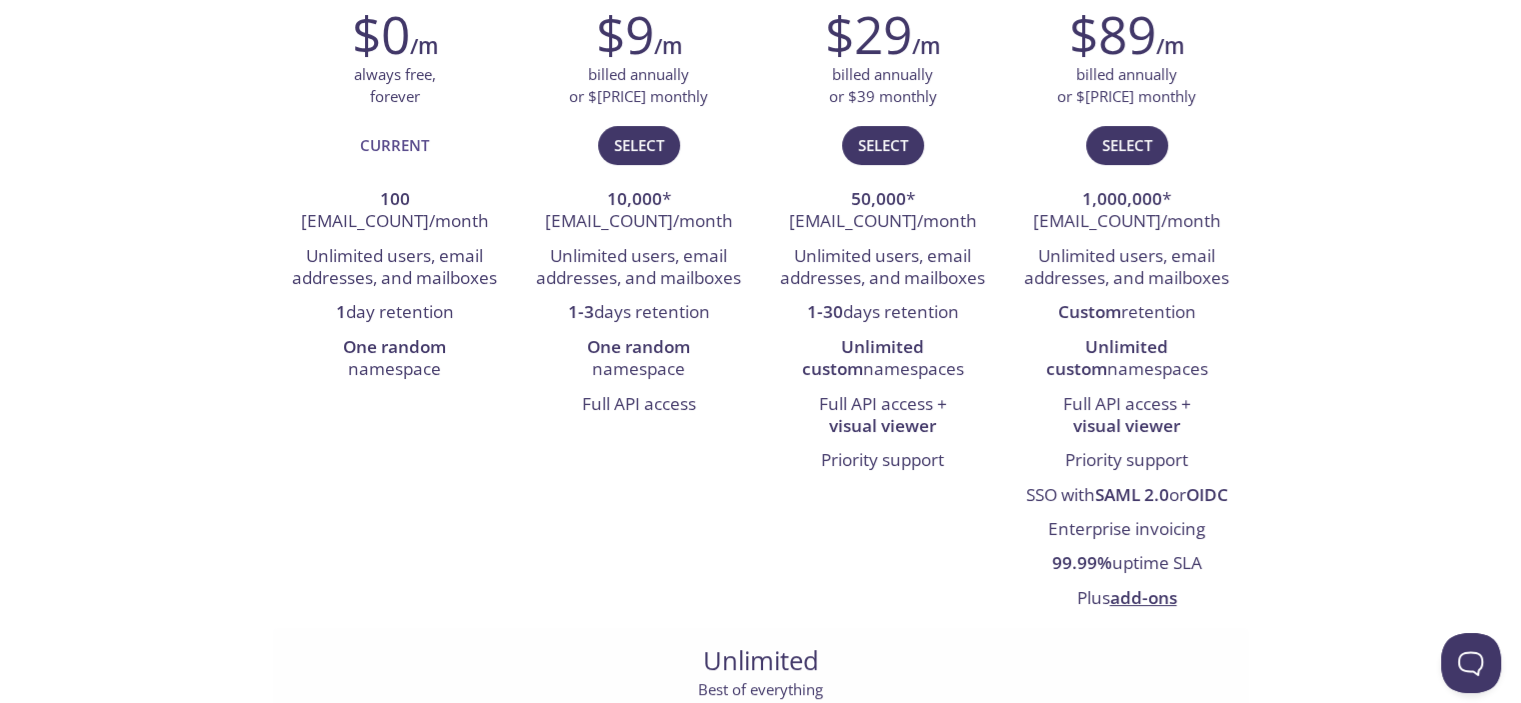 click on "Select" at bounding box center (761, 857) 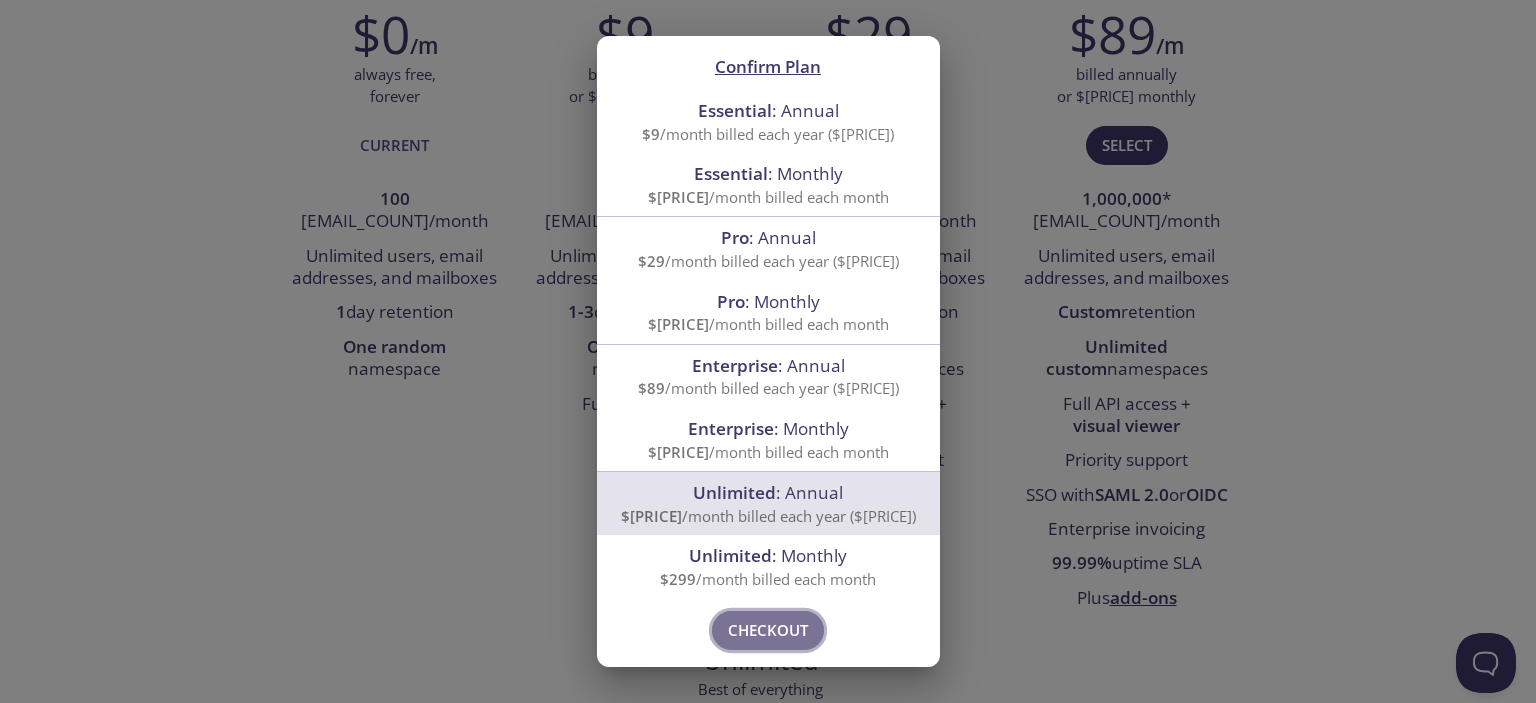 click on "Checkout" at bounding box center [768, 630] 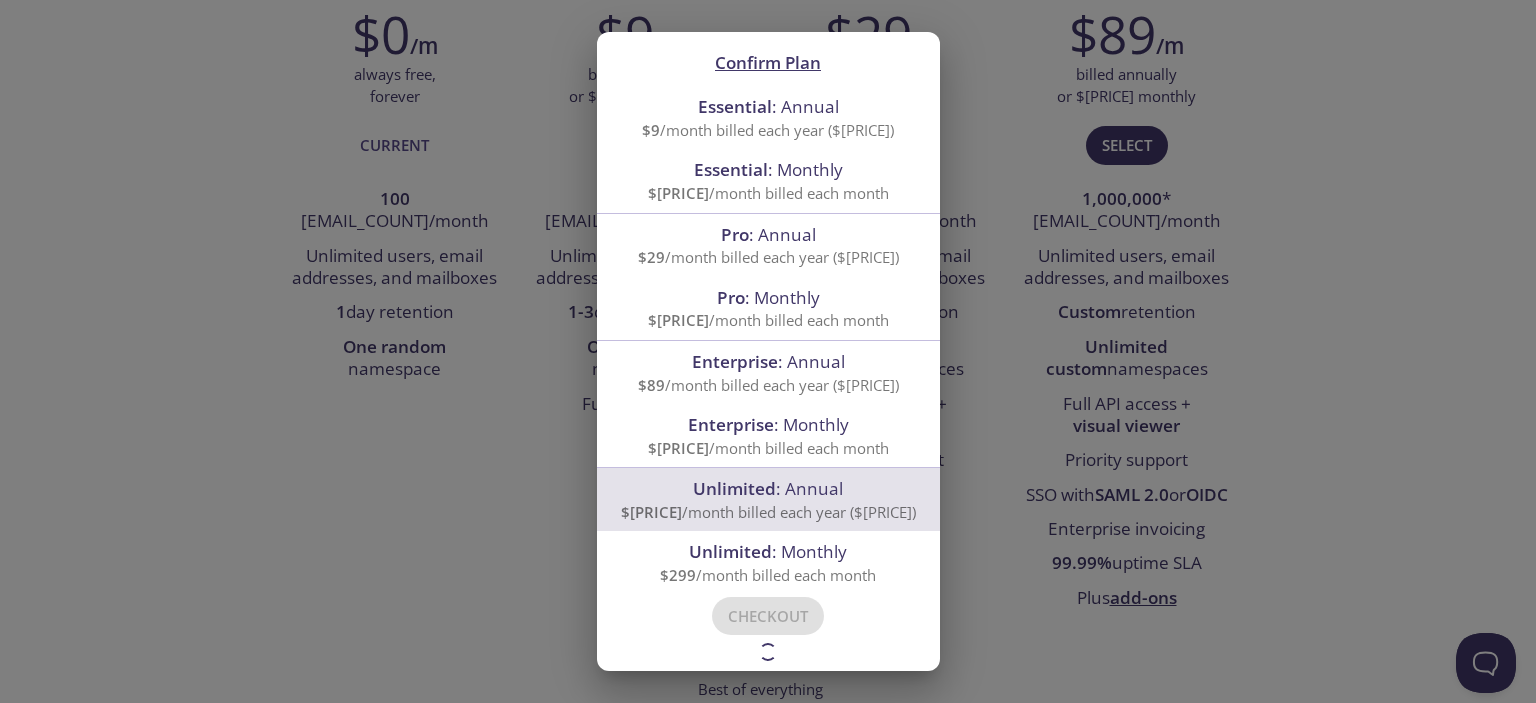 click on "Confirm Plan Essential : Annual $9 /month billed each year ($108) Essential : Monthly $12 /month billed each month Pro : Annual $29 /month billed each year ($348) Pro : Monthly $39 /month billed each month Enterprise : Annual $89 /month billed each year ($1068) Enterprise : Monthly $129 /month billed each month Unlimited : Annual $269 /month billed each year ($3228) Unlimited : Monthly $299 /month billed each month Please try again in a moment! Contact us   if this persists. Checkout" at bounding box center (768, 351) 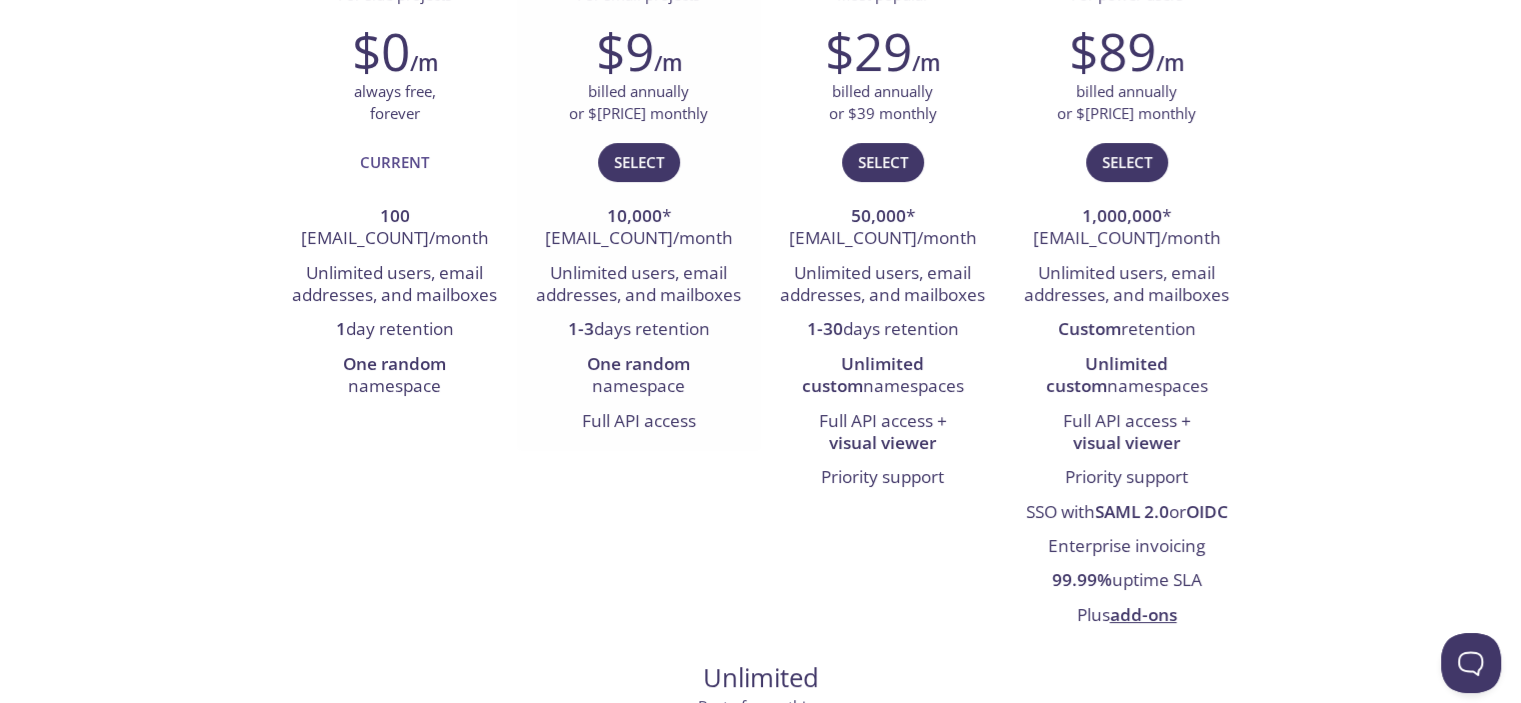 scroll, scrollTop: 0, scrollLeft: 0, axis: both 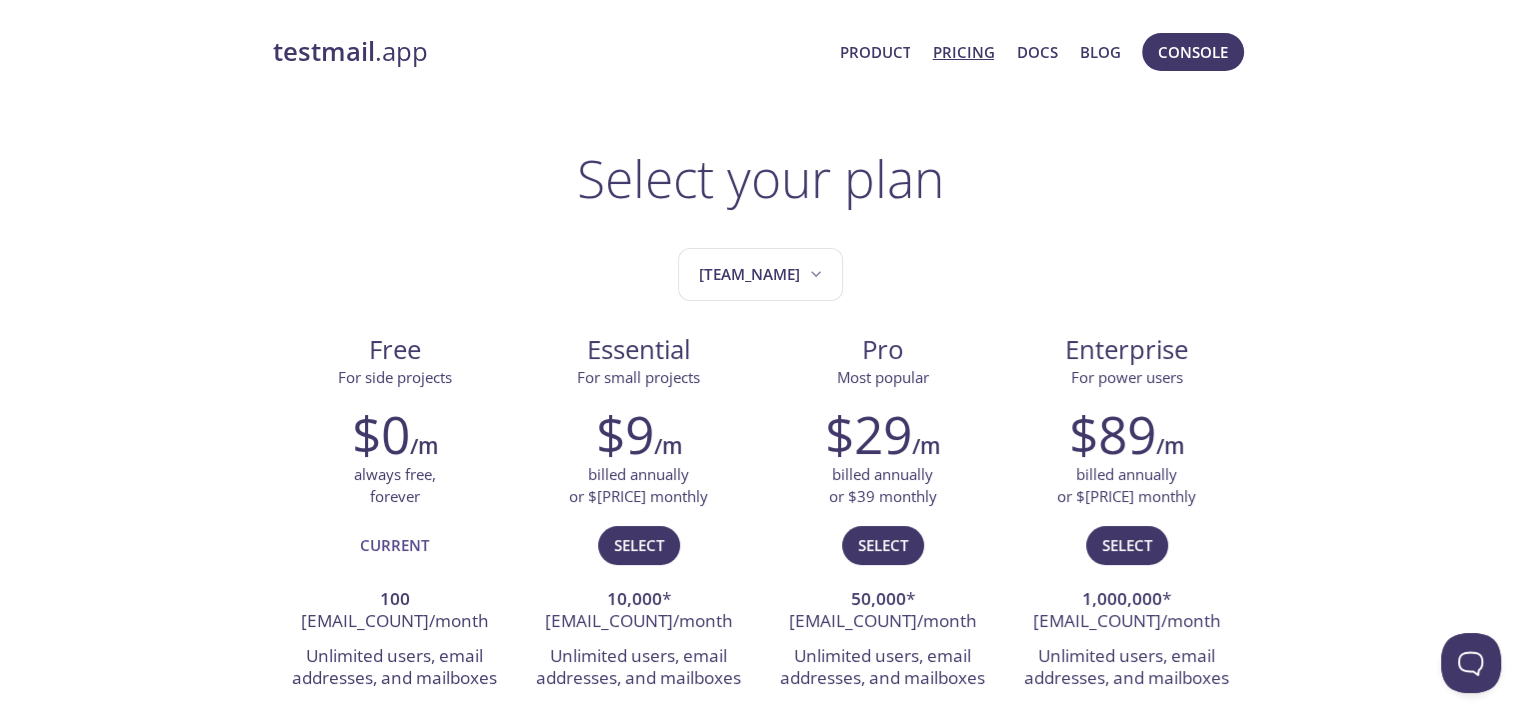 click on "testmail" at bounding box center [324, 51] 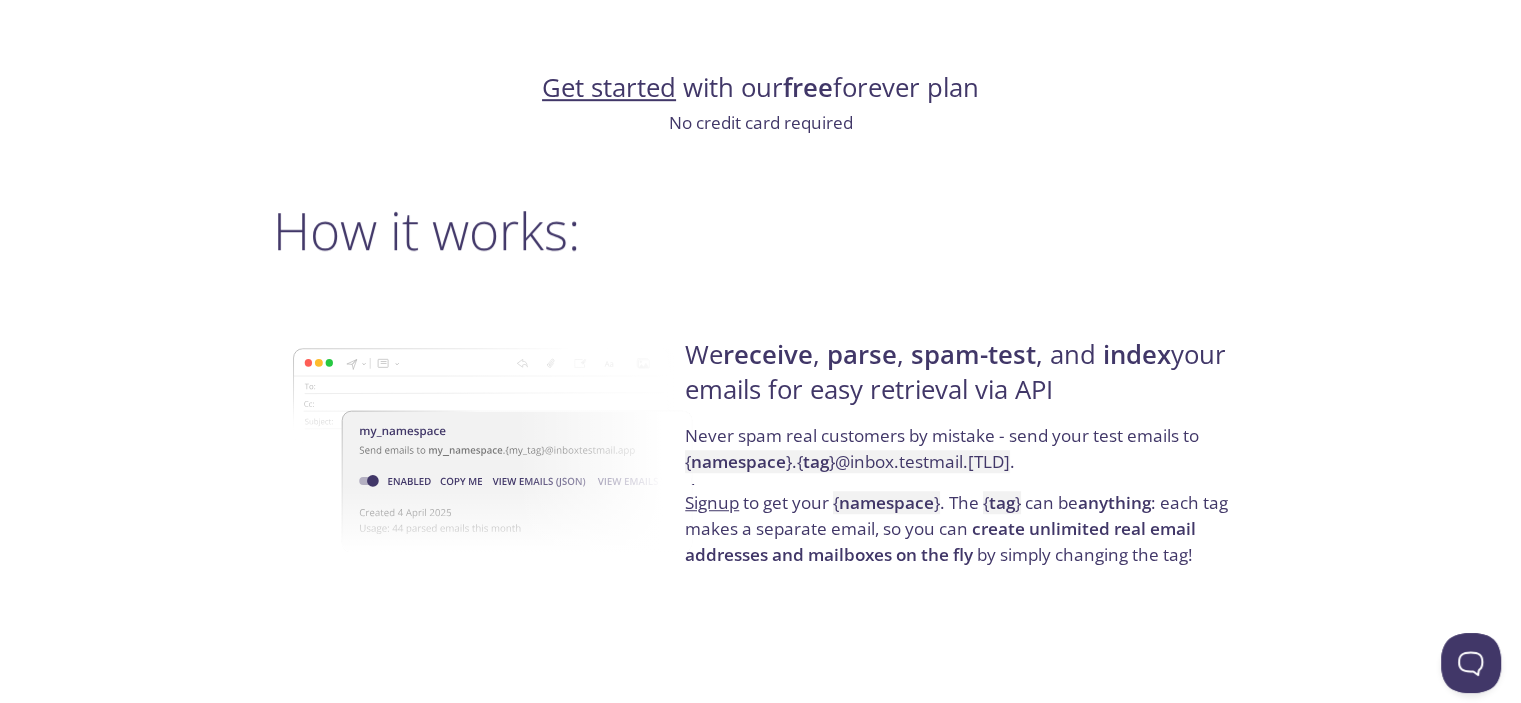 scroll, scrollTop: 1300, scrollLeft: 0, axis: vertical 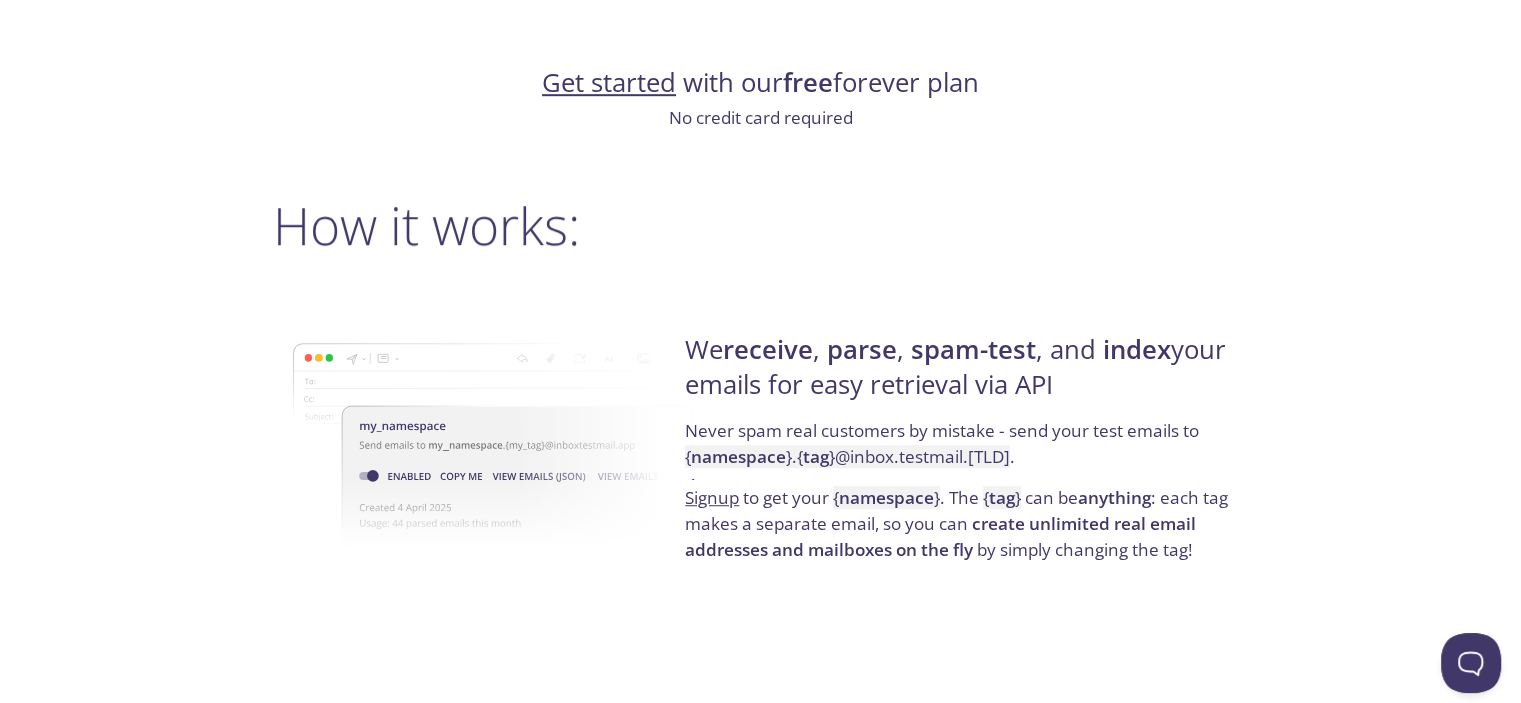 click on "Get started" at bounding box center [609, 82] 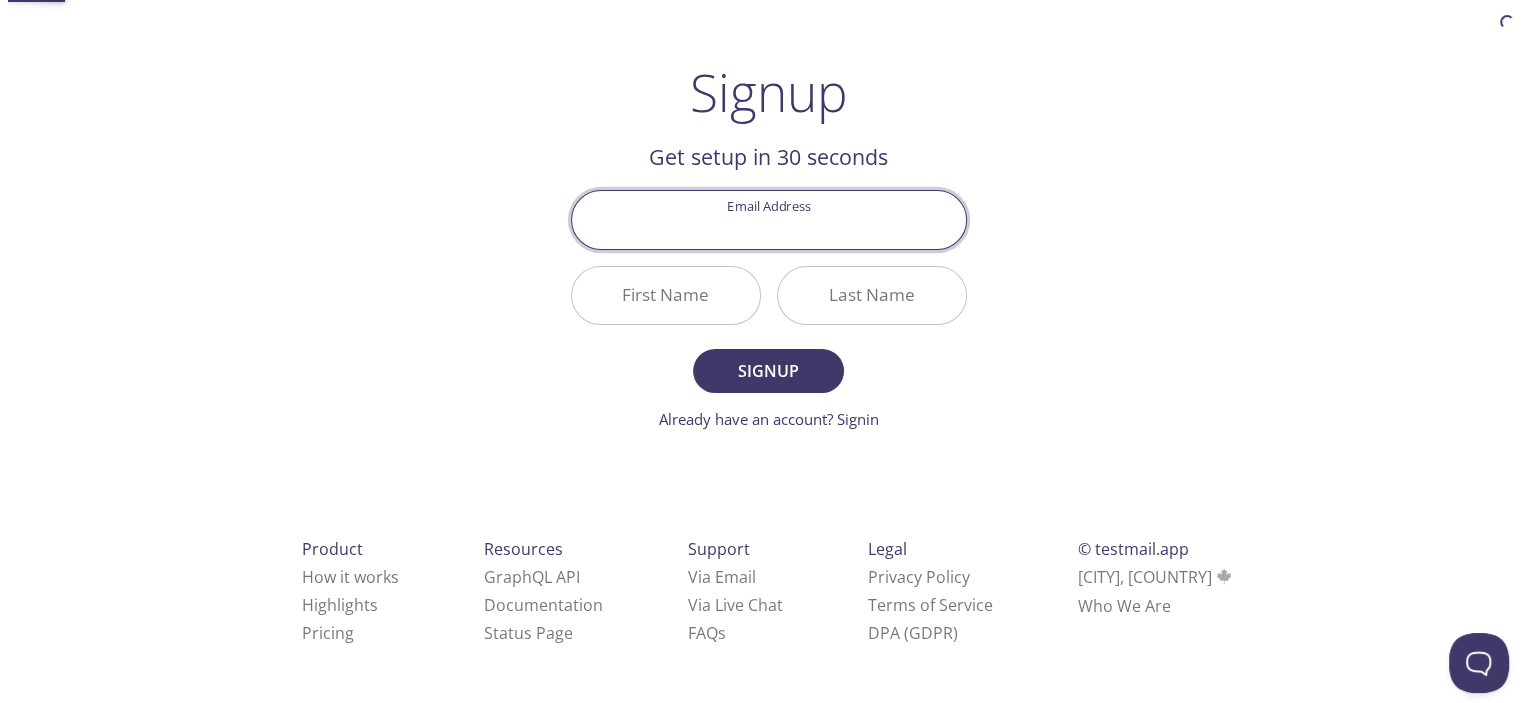 scroll, scrollTop: 0, scrollLeft: 0, axis: both 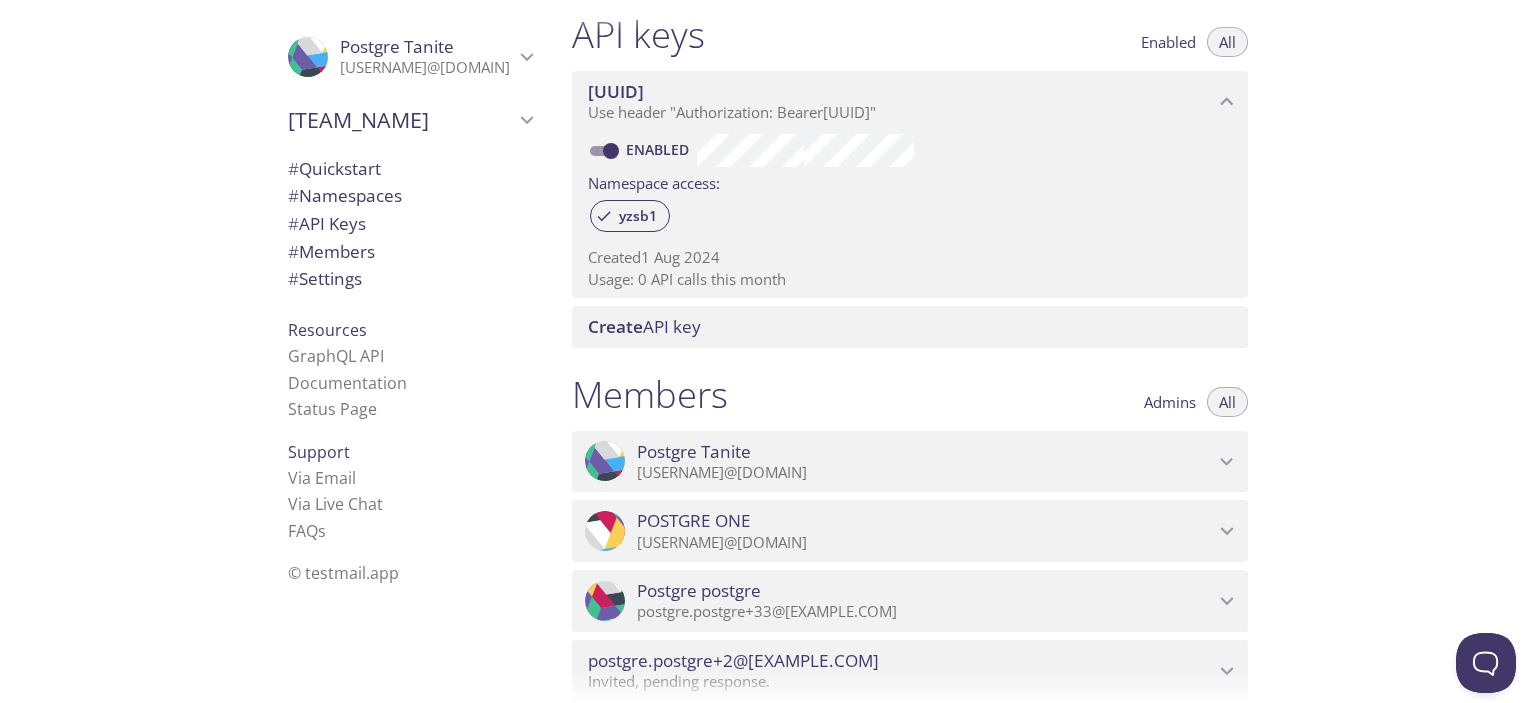 click on "#  Quickstart" at bounding box center [334, 168] 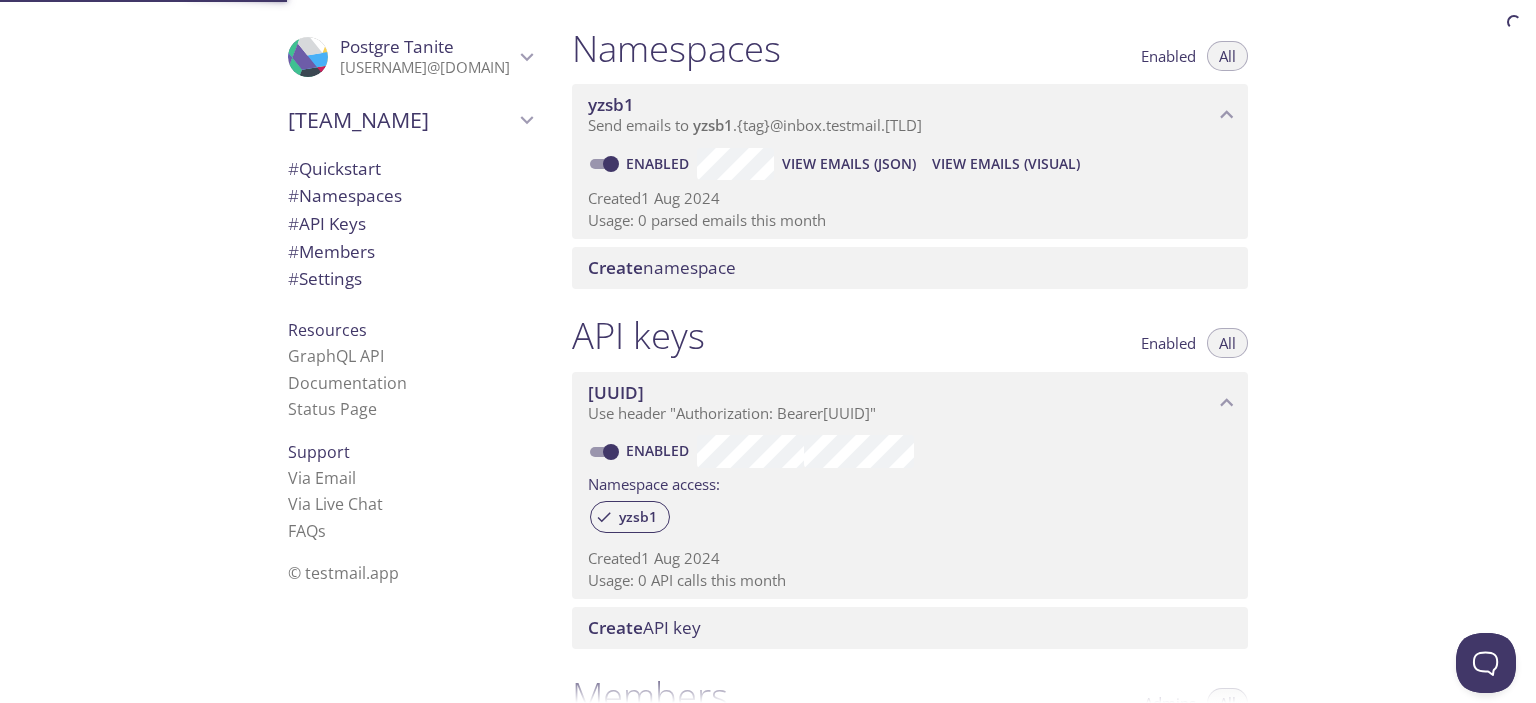 scroll, scrollTop: 32, scrollLeft: 0, axis: vertical 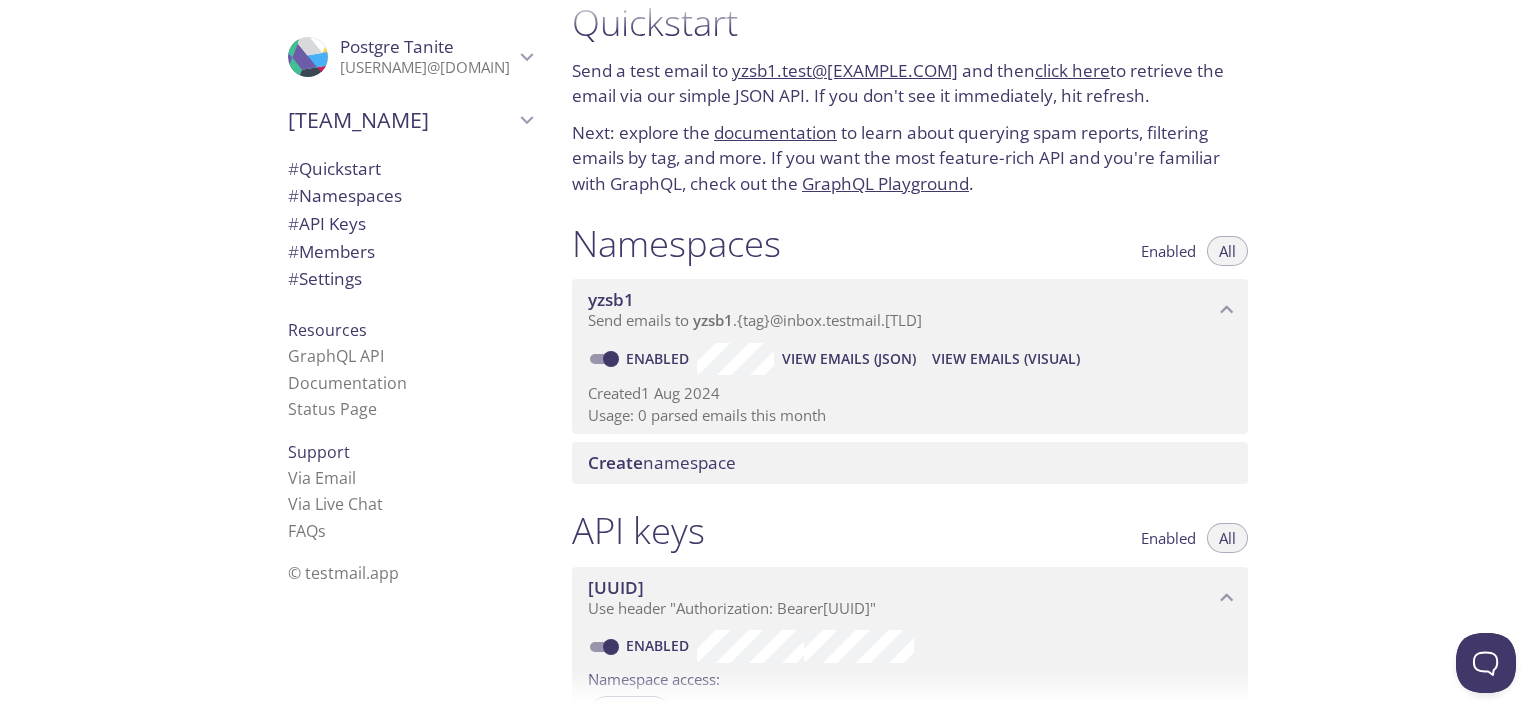 click on "Postgre   Tanite" at bounding box center (397, 46) 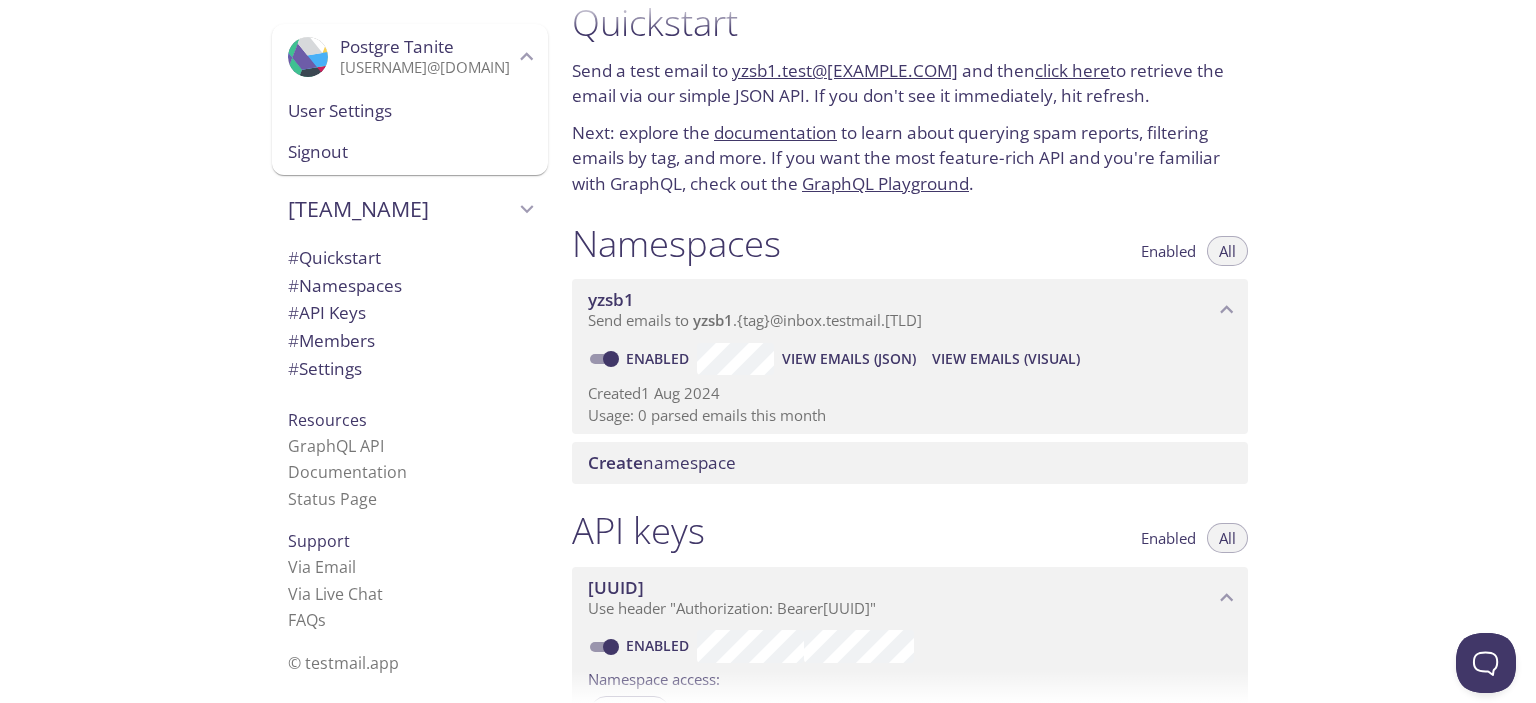 click on "User Settings" at bounding box center (410, 111) 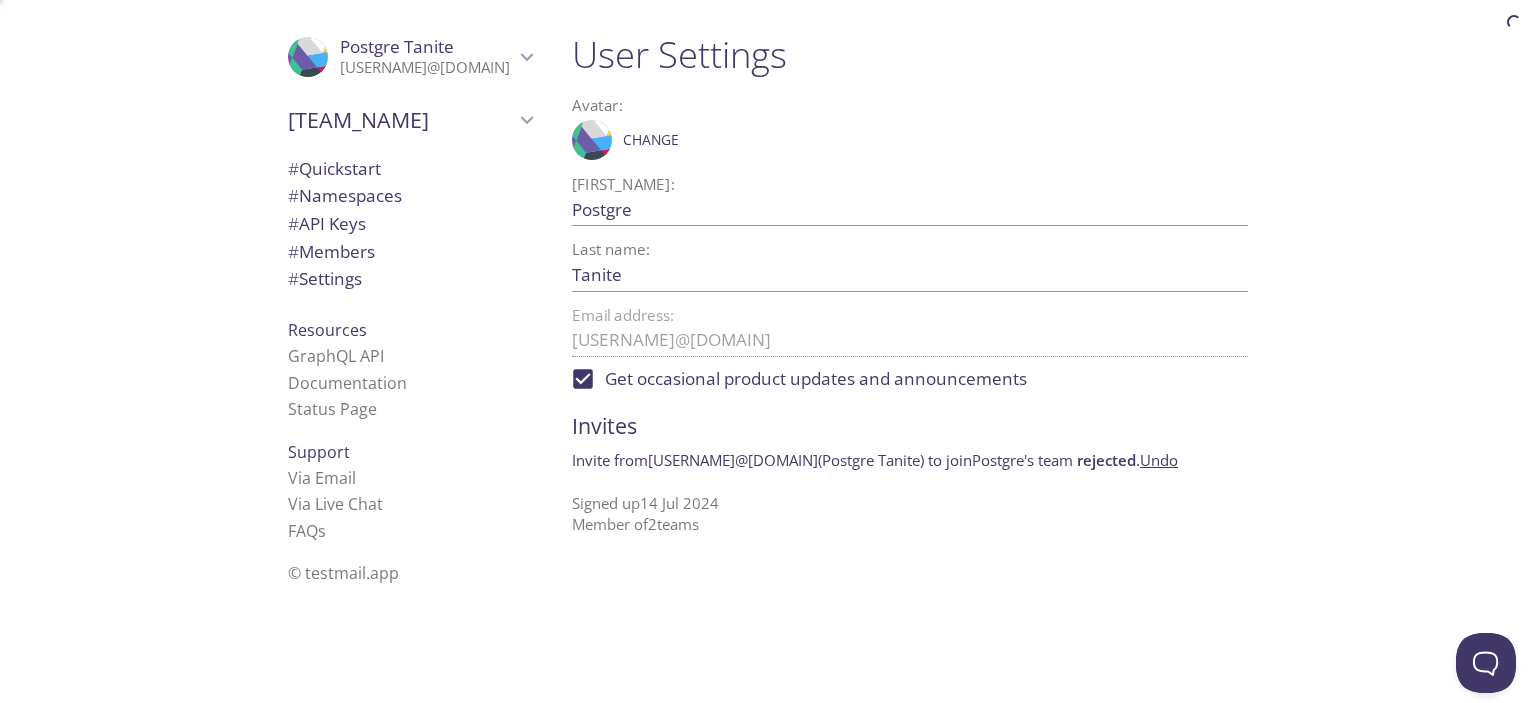 scroll, scrollTop: 0, scrollLeft: 0, axis: both 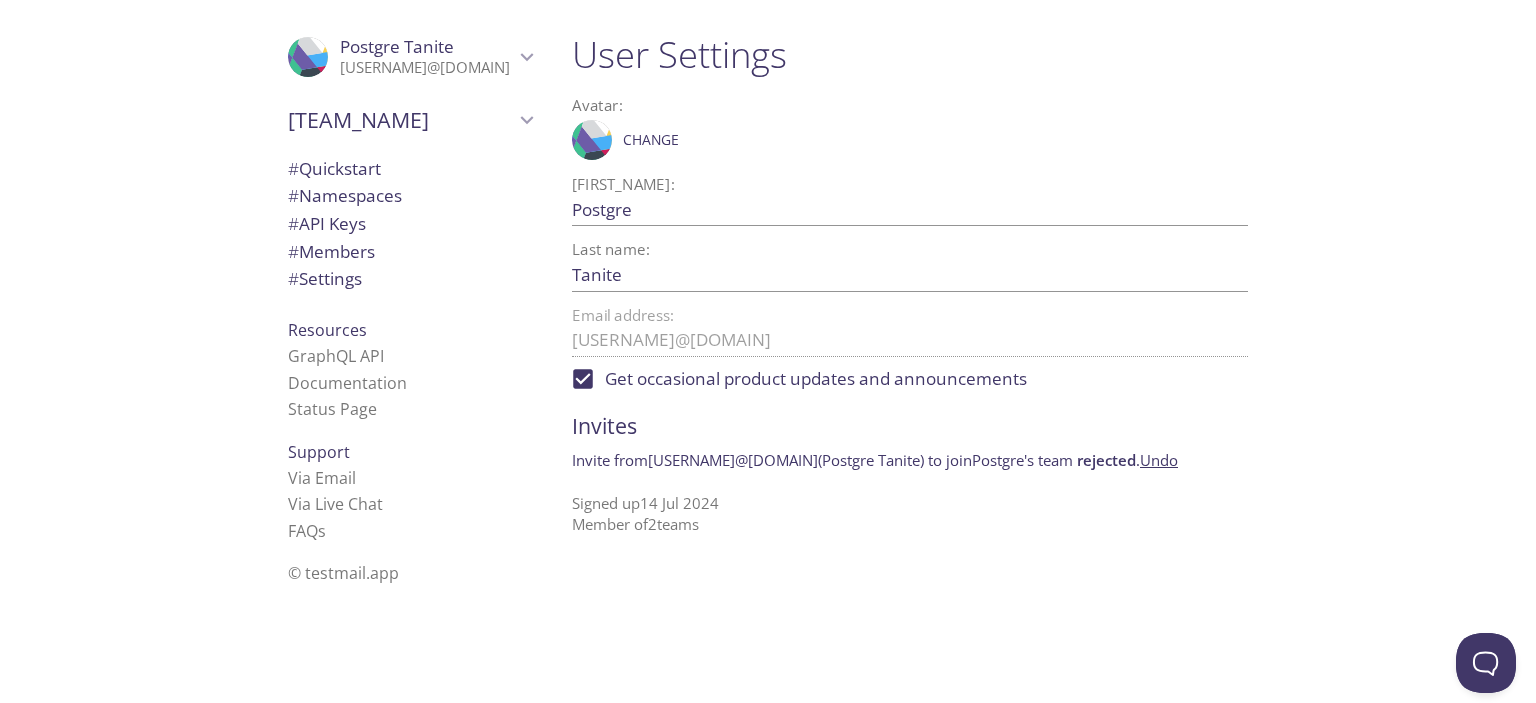 click on "#  Quickstart" at bounding box center [410, 169] 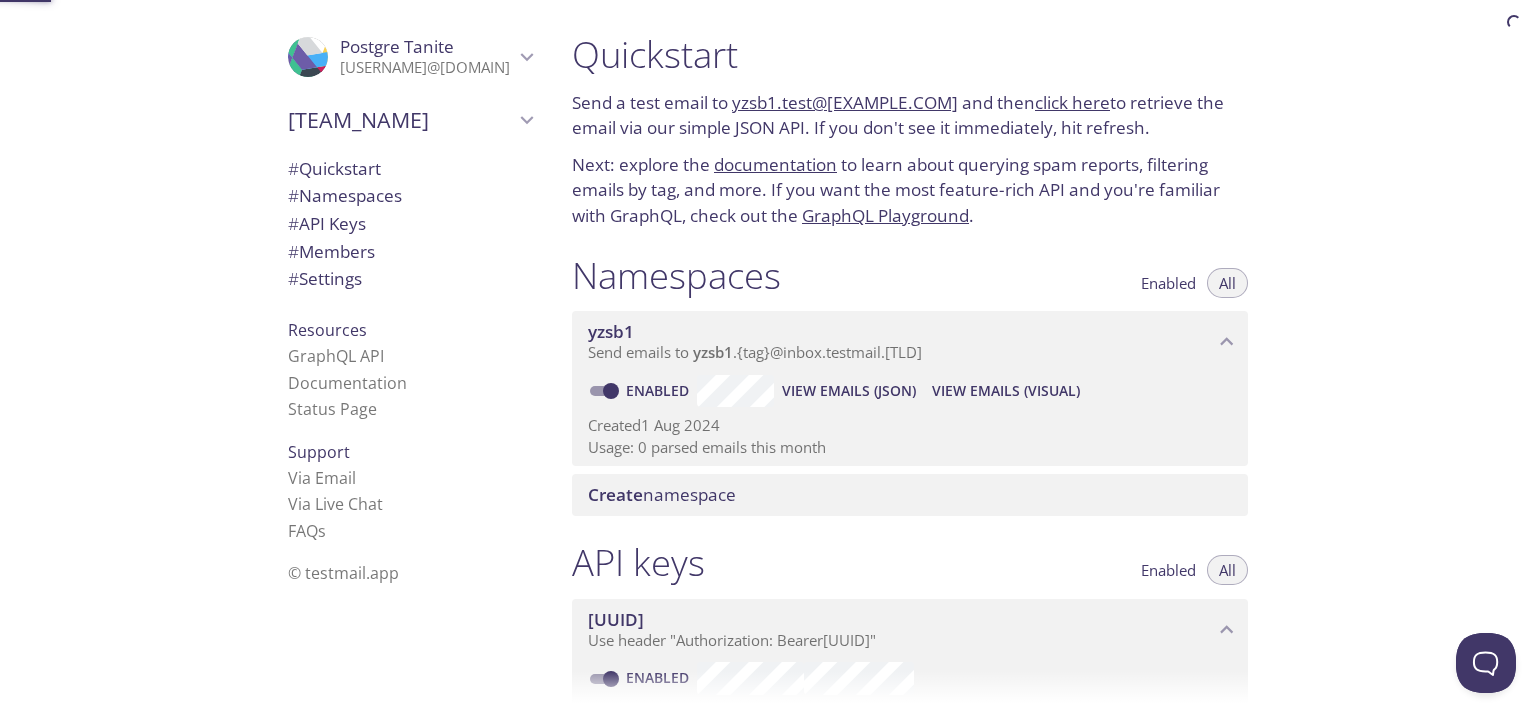 scroll, scrollTop: 32, scrollLeft: 0, axis: vertical 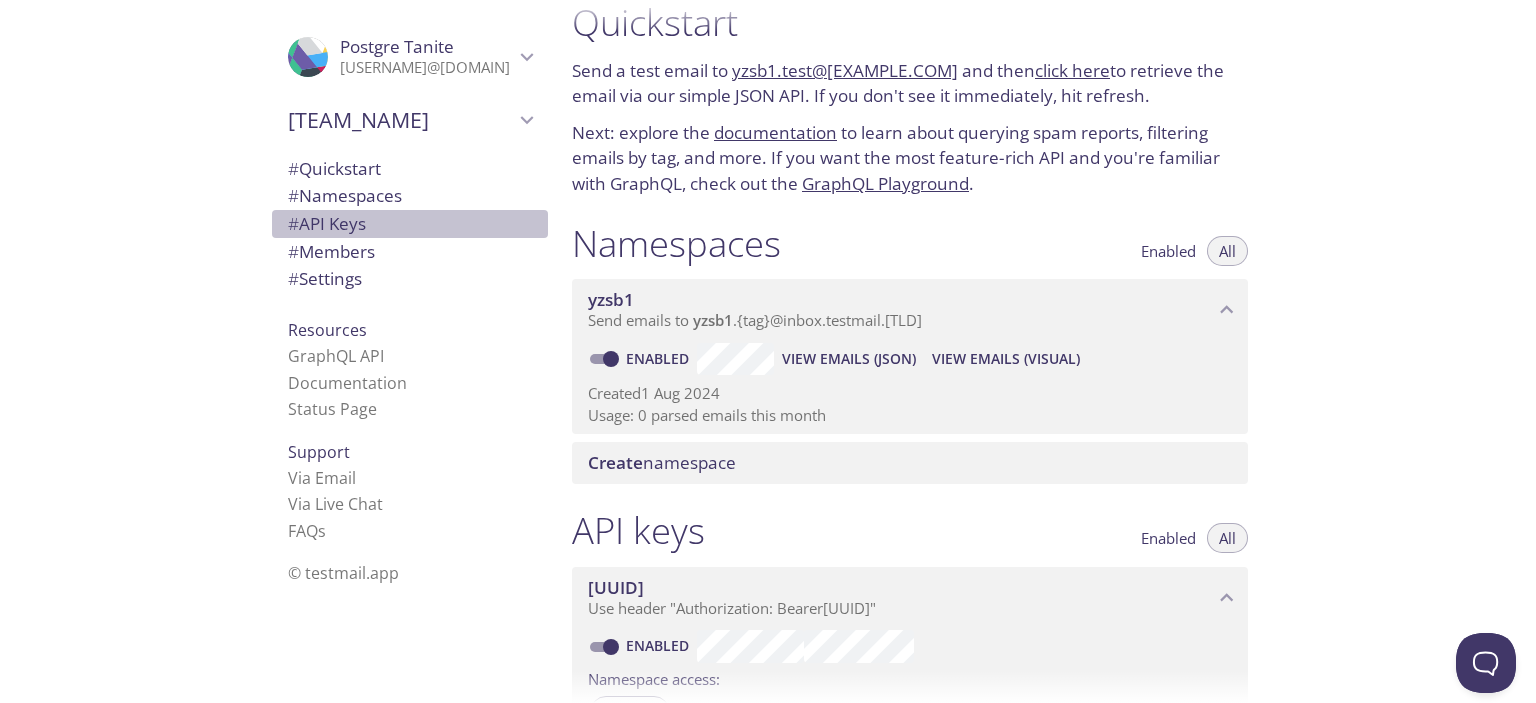 click on "#  API Keys" at bounding box center (410, 224) 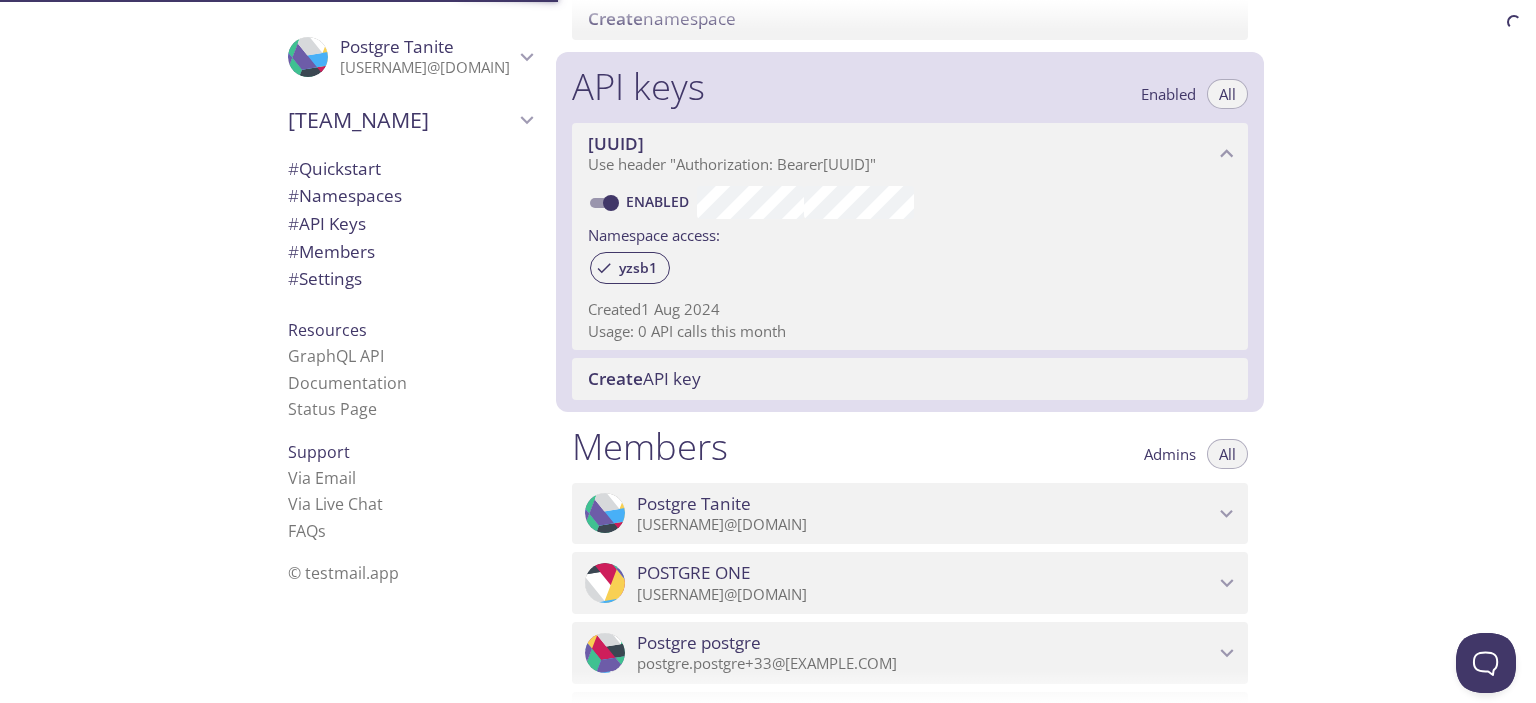 scroll, scrollTop: 540, scrollLeft: 0, axis: vertical 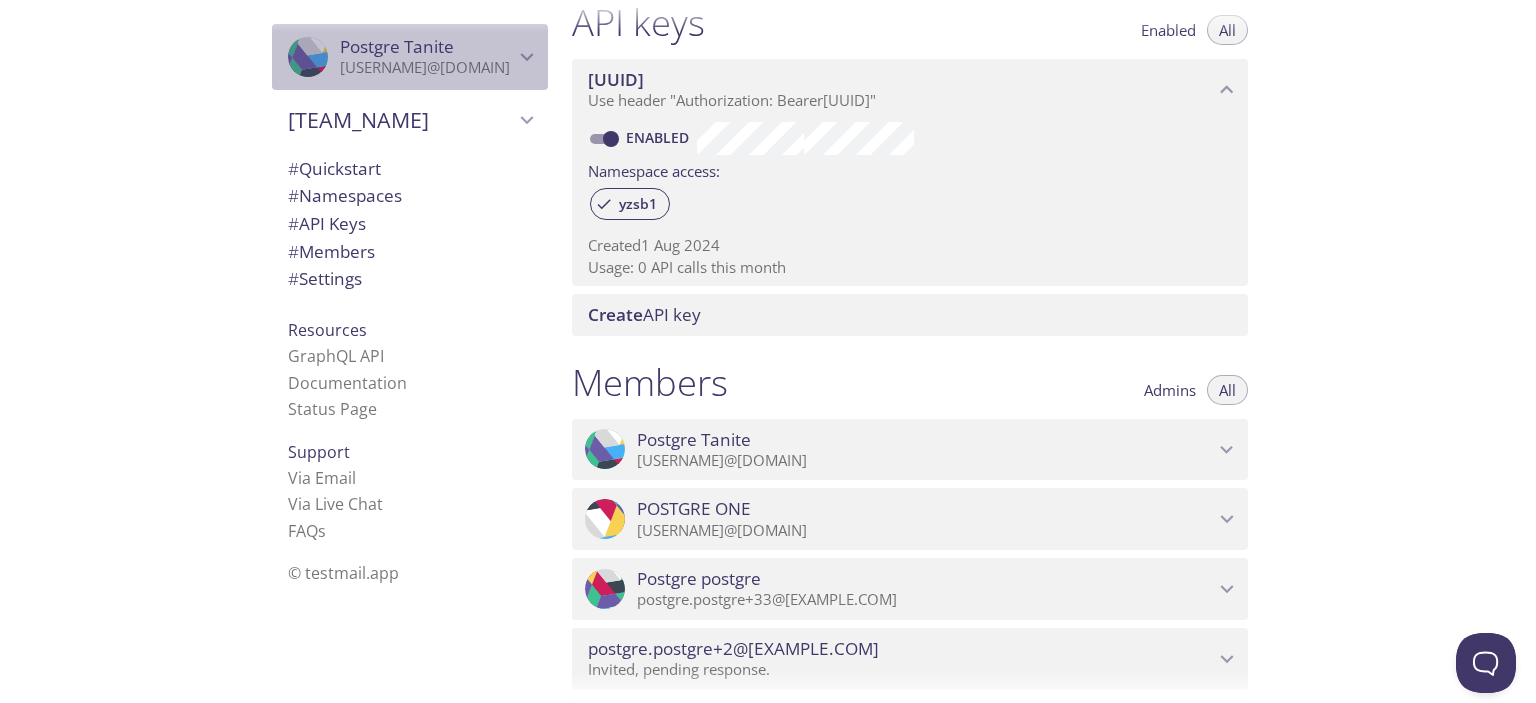 click on "postgre.postgre@gmail.com" at bounding box center [427, 68] 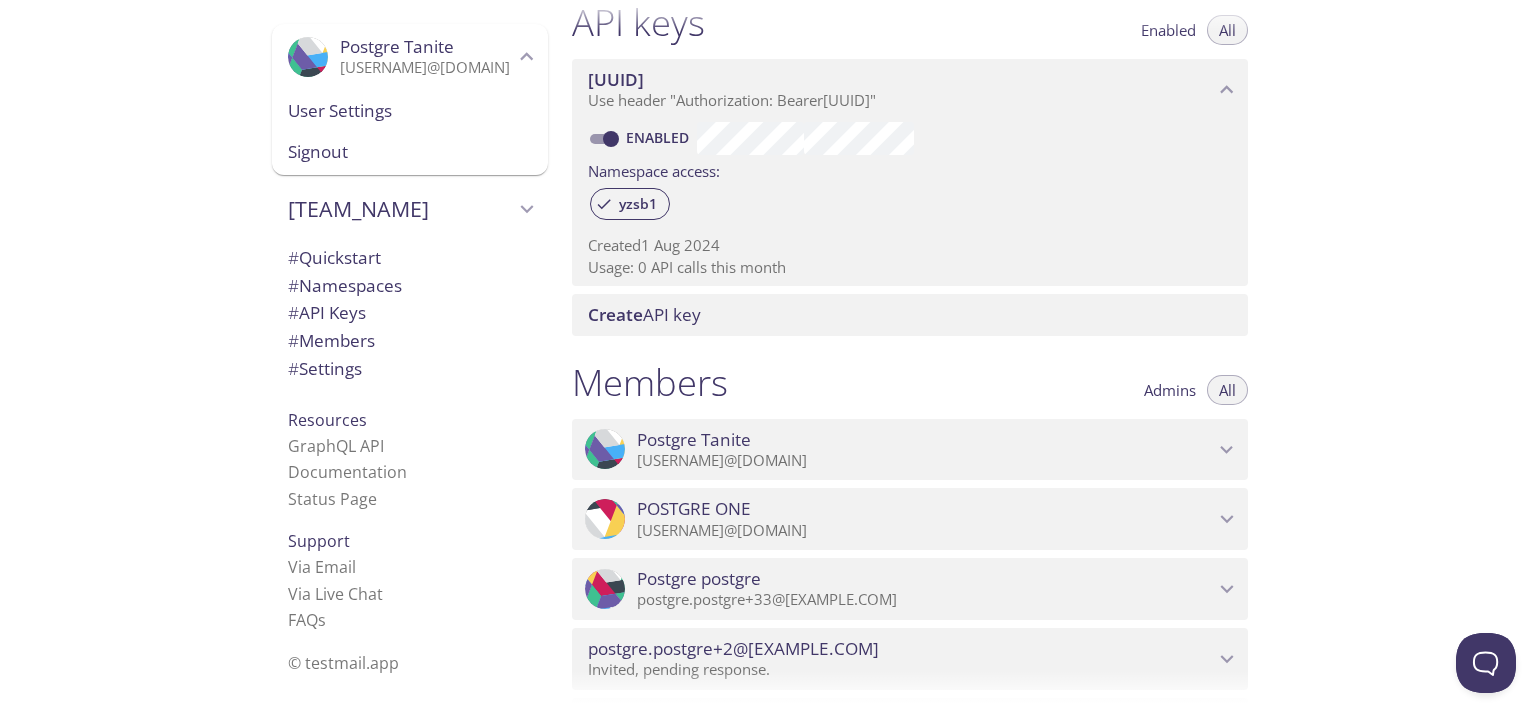 click on "User Settings" at bounding box center (410, 111) 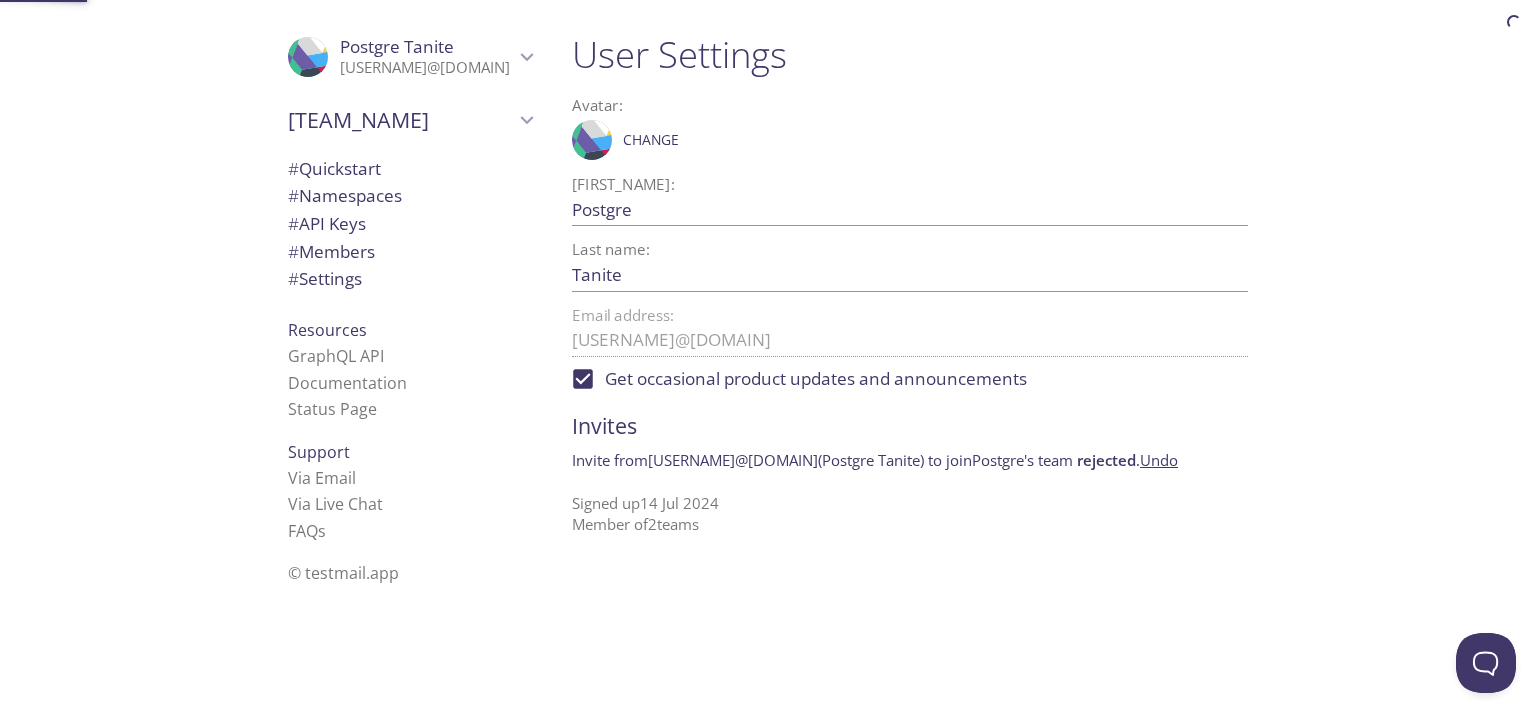 scroll, scrollTop: 0, scrollLeft: 0, axis: both 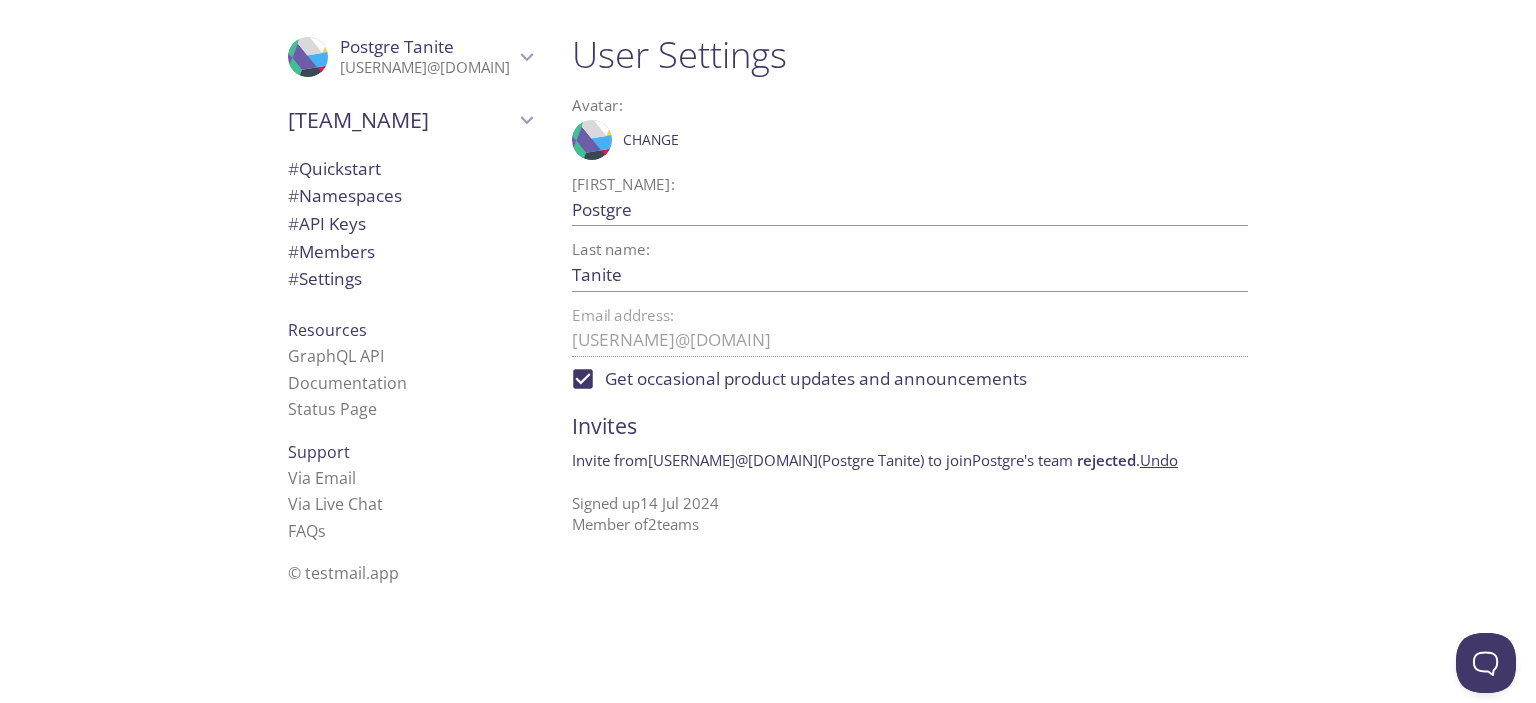 click on "#  Members" at bounding box center (410, 252) 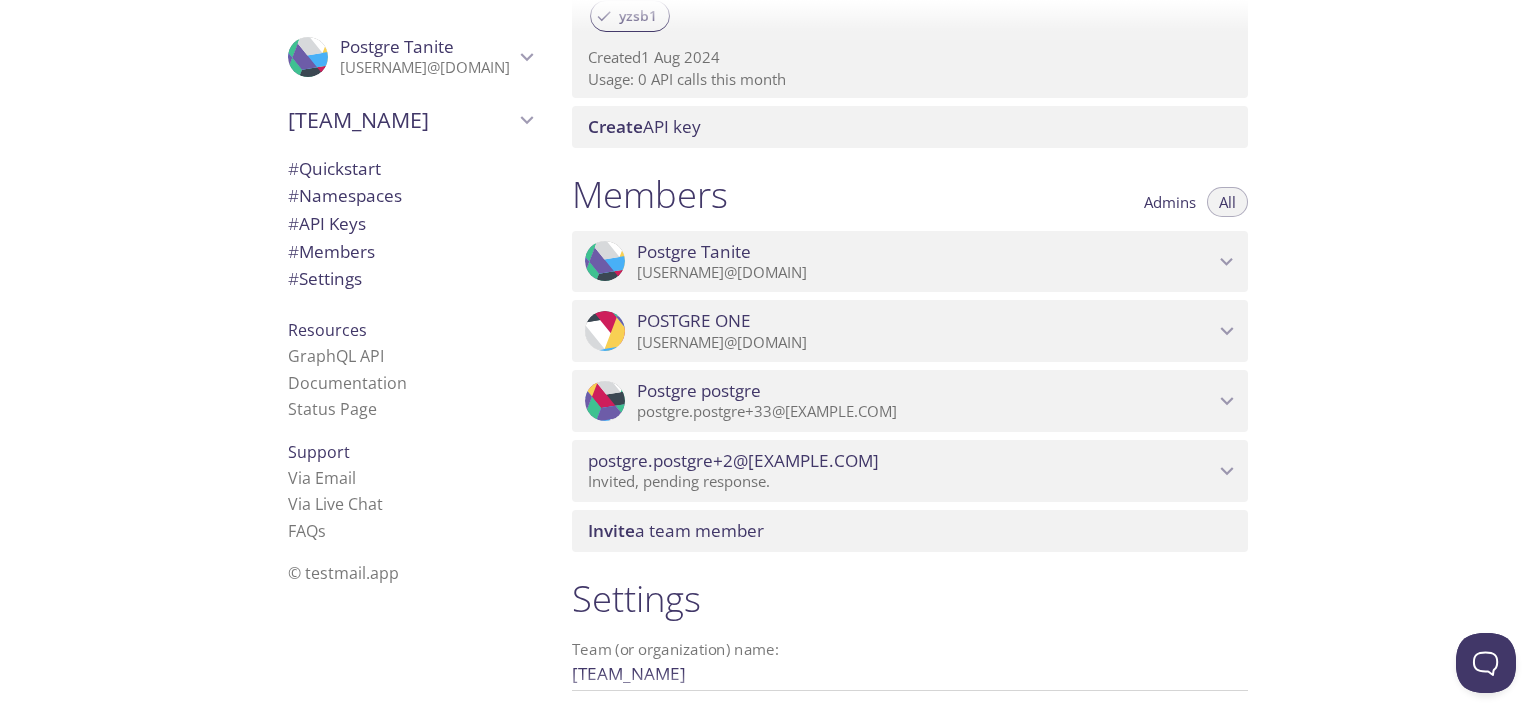 scroll, scrollTop: 700, scrollLeft: 0, axis: vertical 